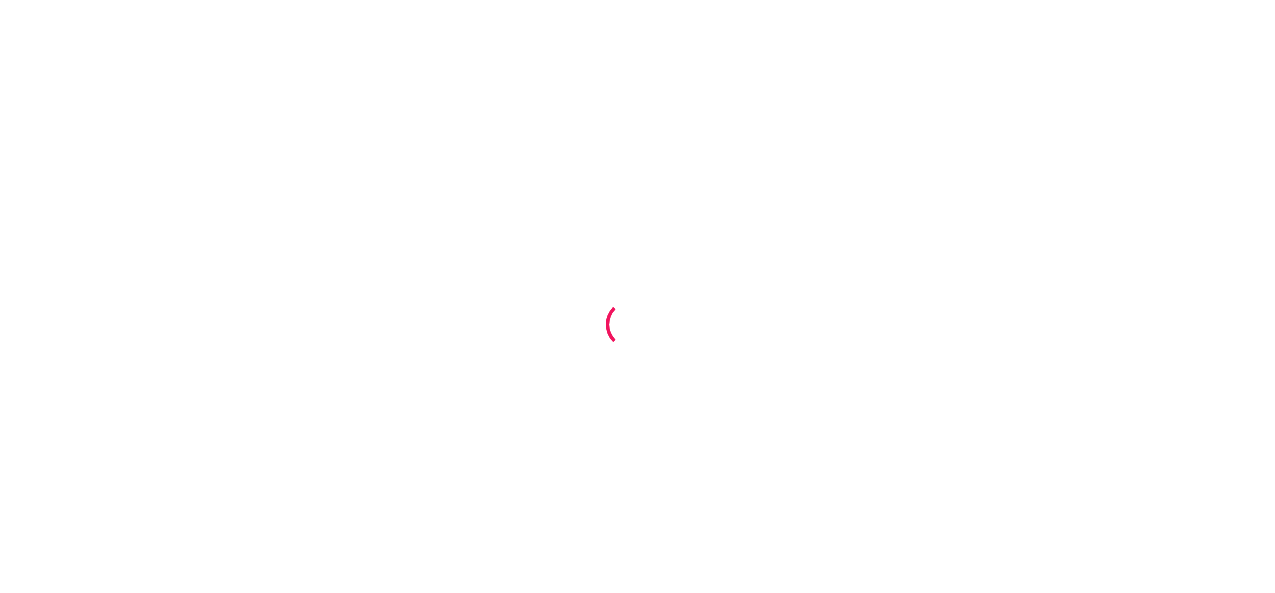 scroll, scrollTop: 0, scrollLeft: 0, axis: both 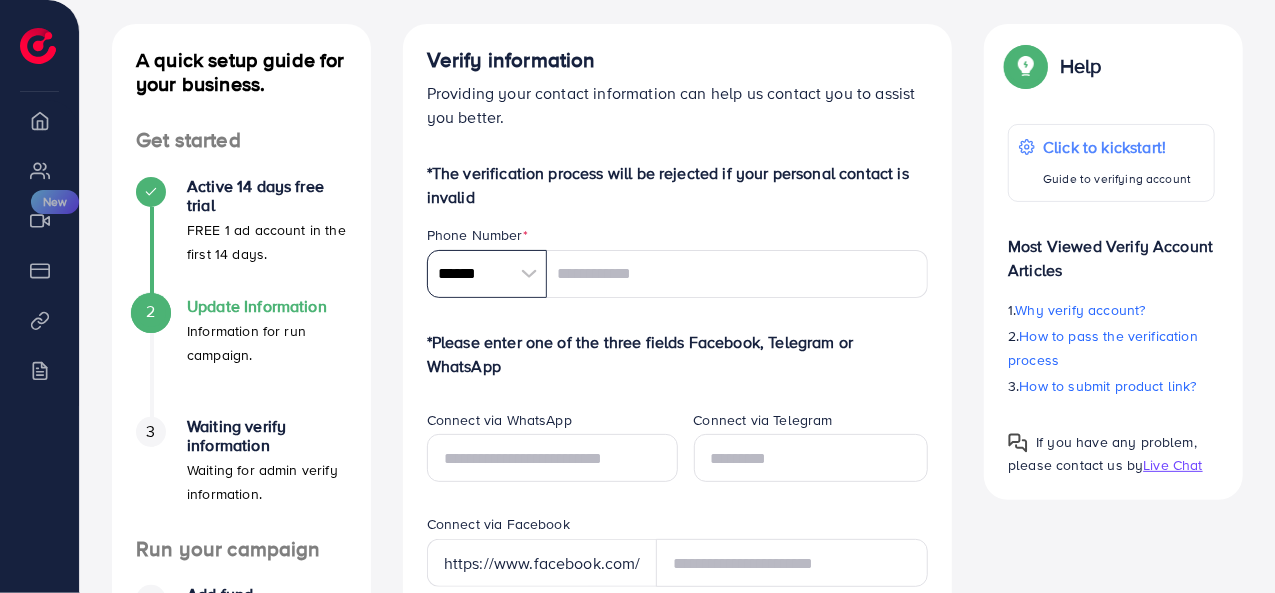 click on "******" at bounding box center [487, 274] 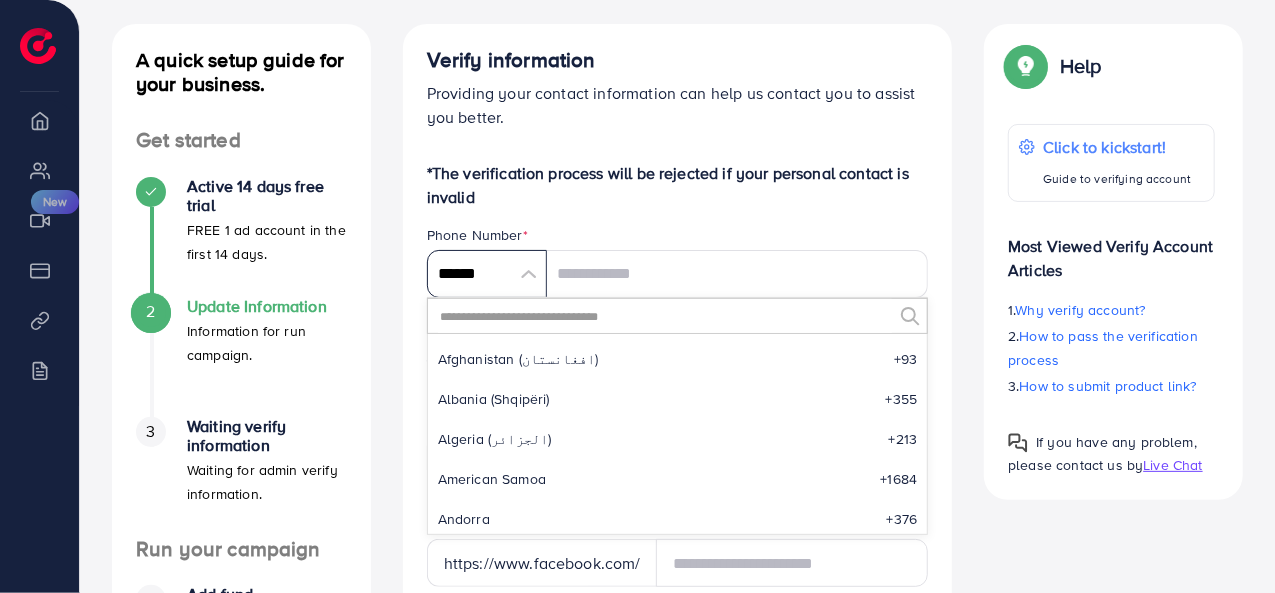 scroll, scrollTop: 9285, scrollLeft: 0, axis: vertical 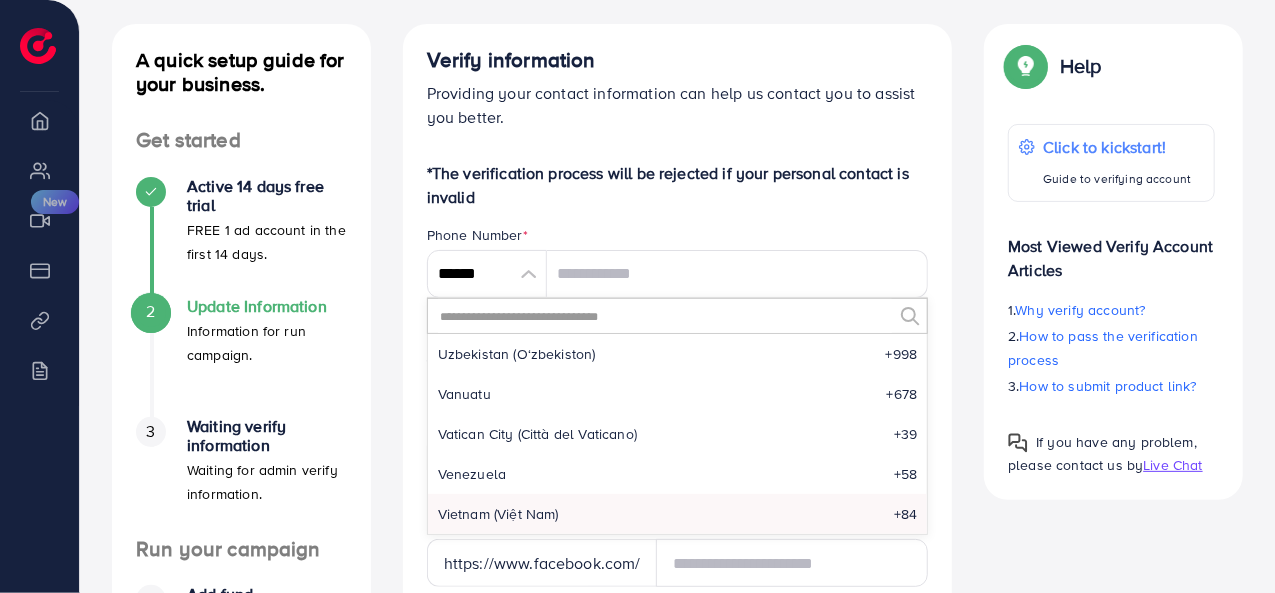 click at bounding box center (665, 316) 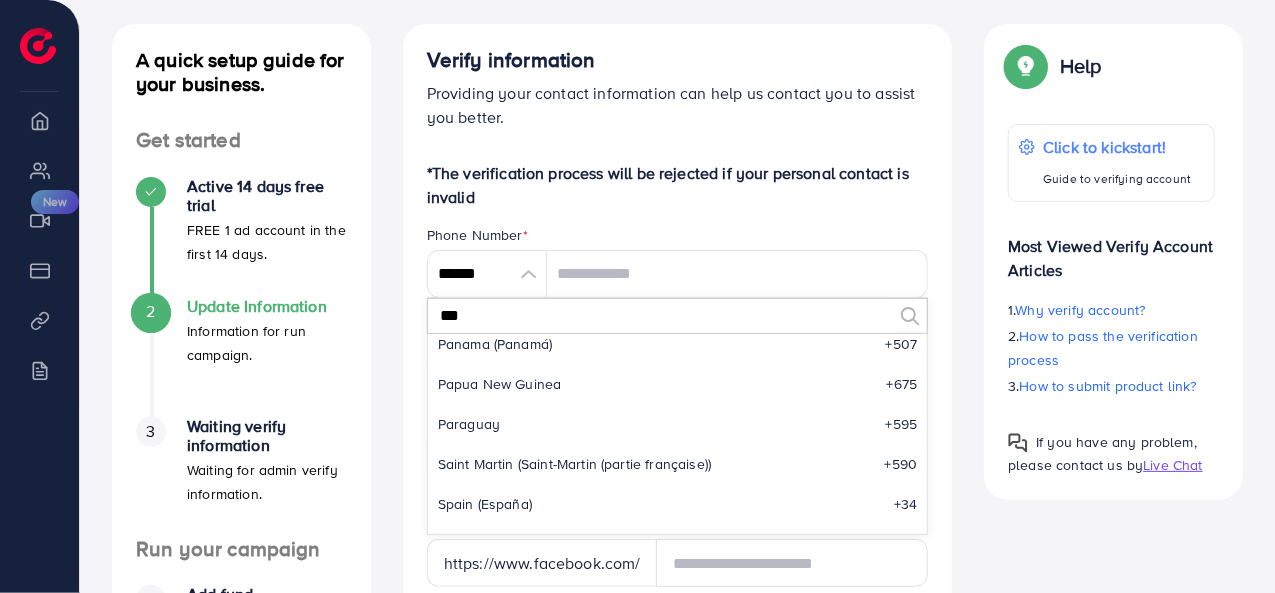 scroll, scrollTop: 0, scrollLeft: 0, axis: both 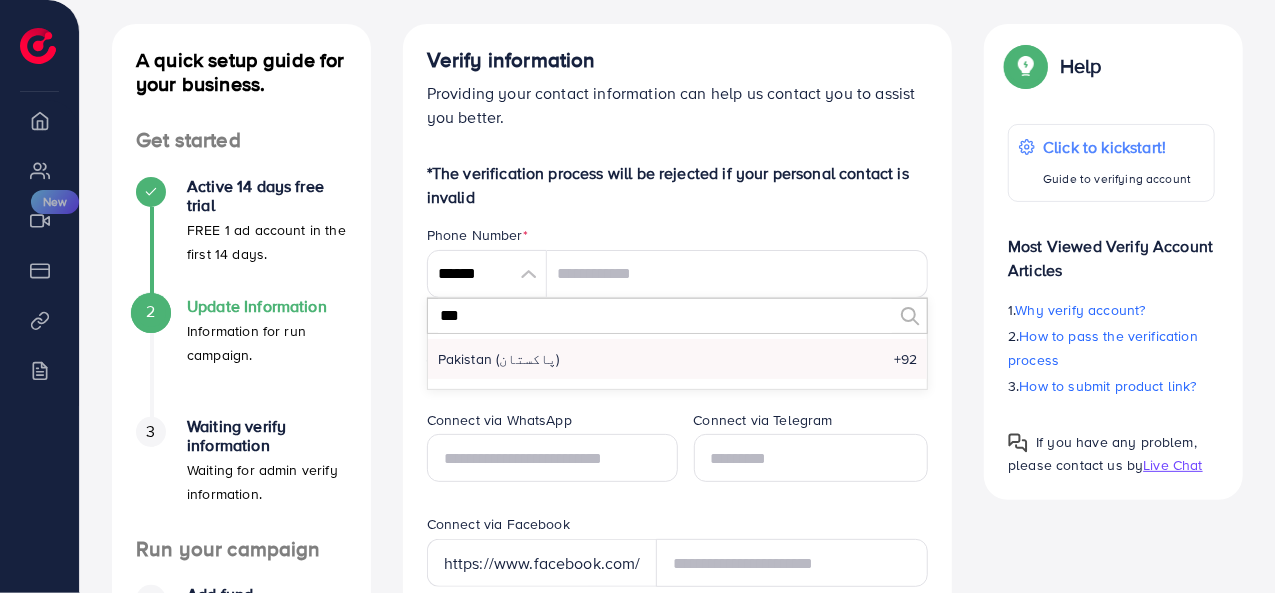 type on "***" 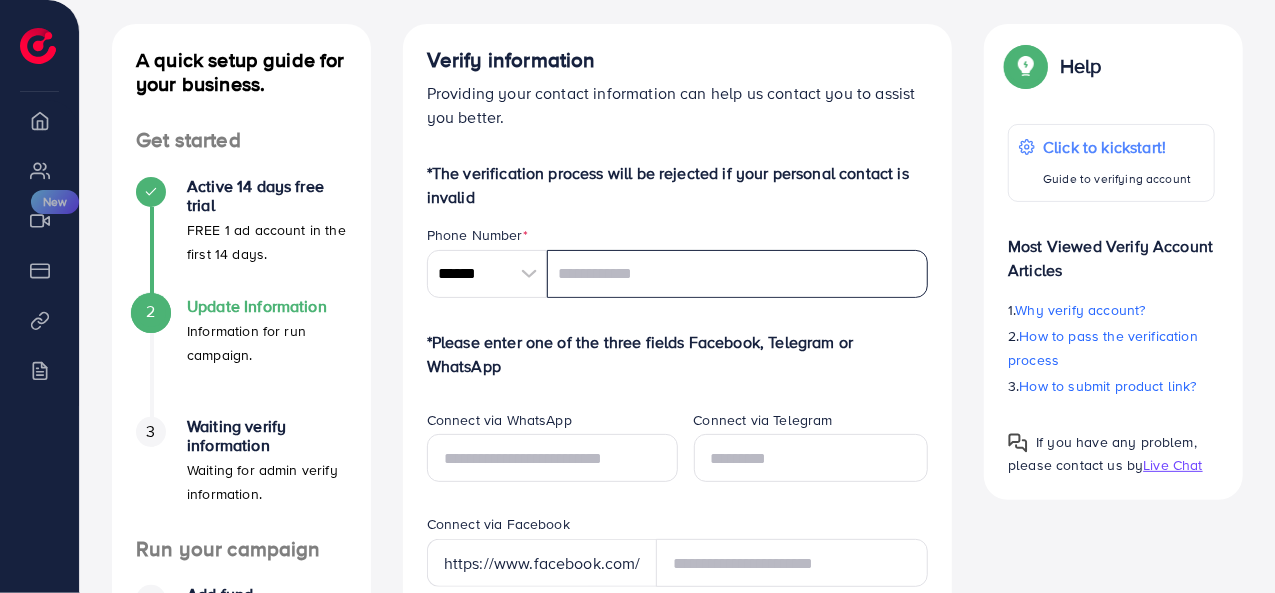 click at bounding box center (738, 274) 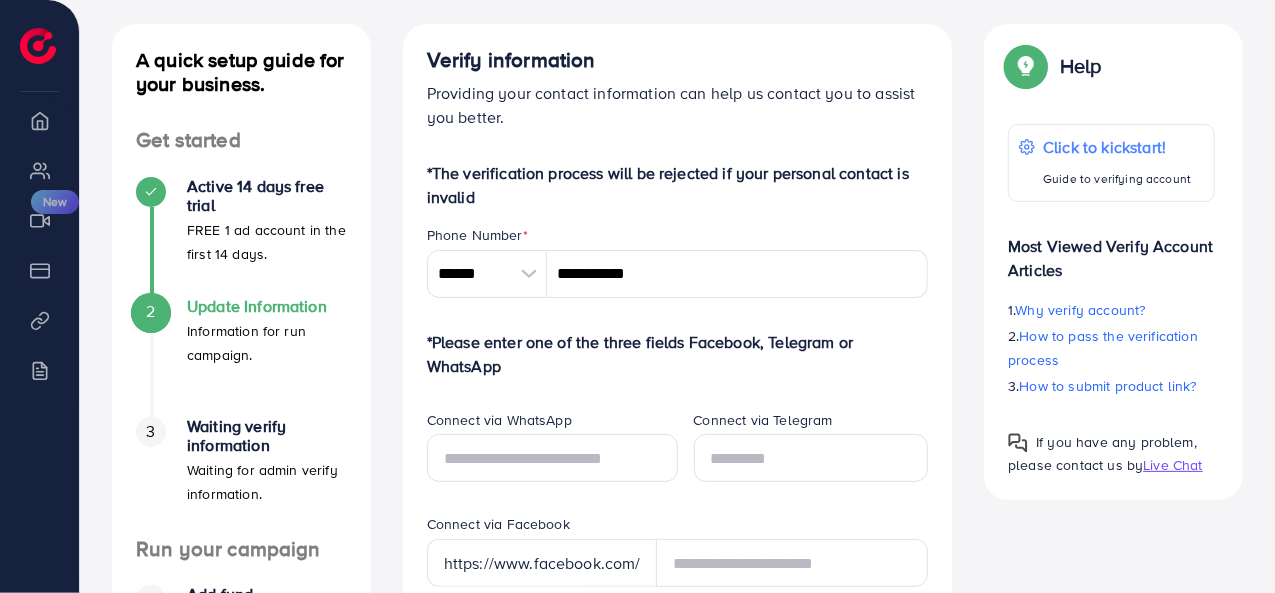 type on "********" 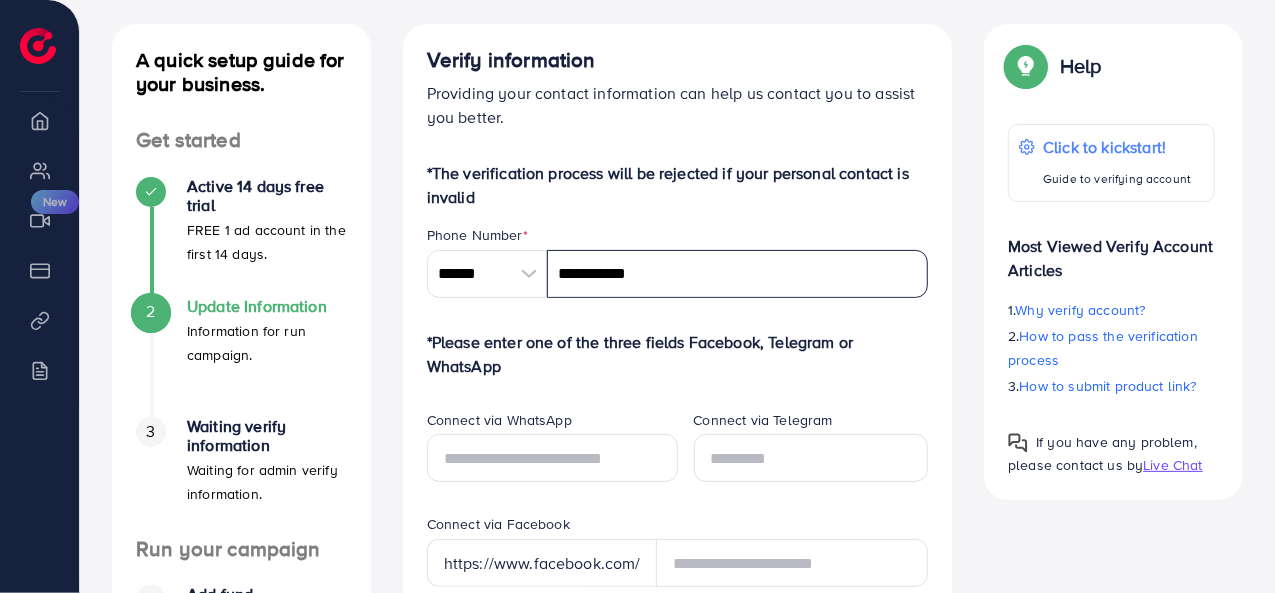 click on "**********" at bounding box center (738, 274) 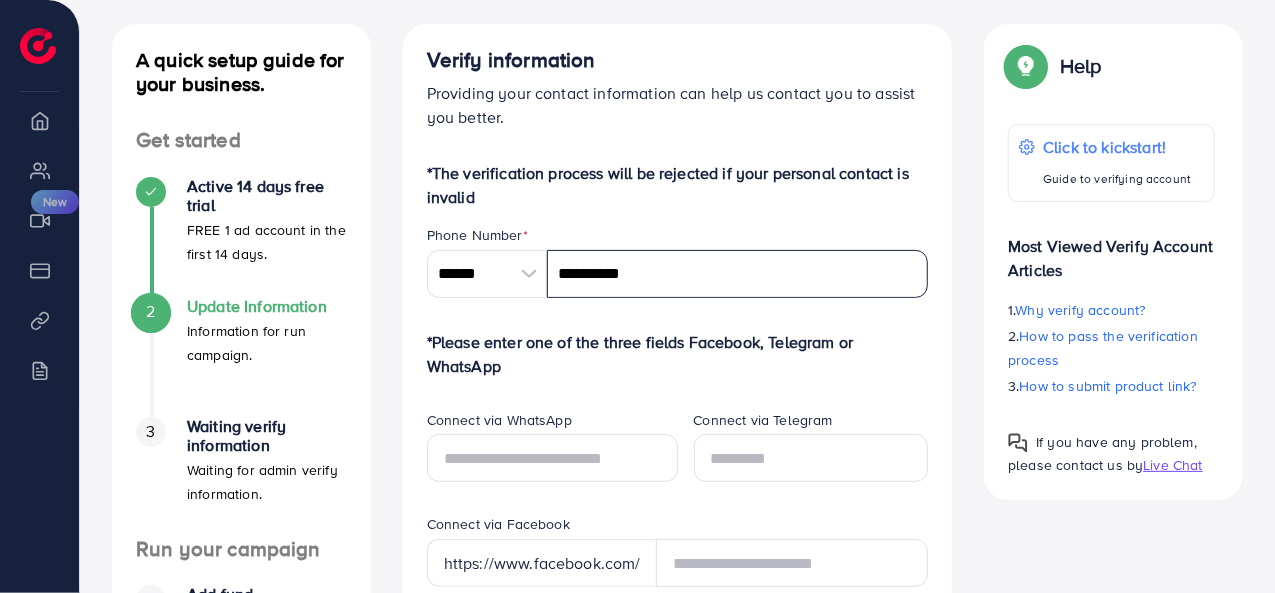 type on "**********" 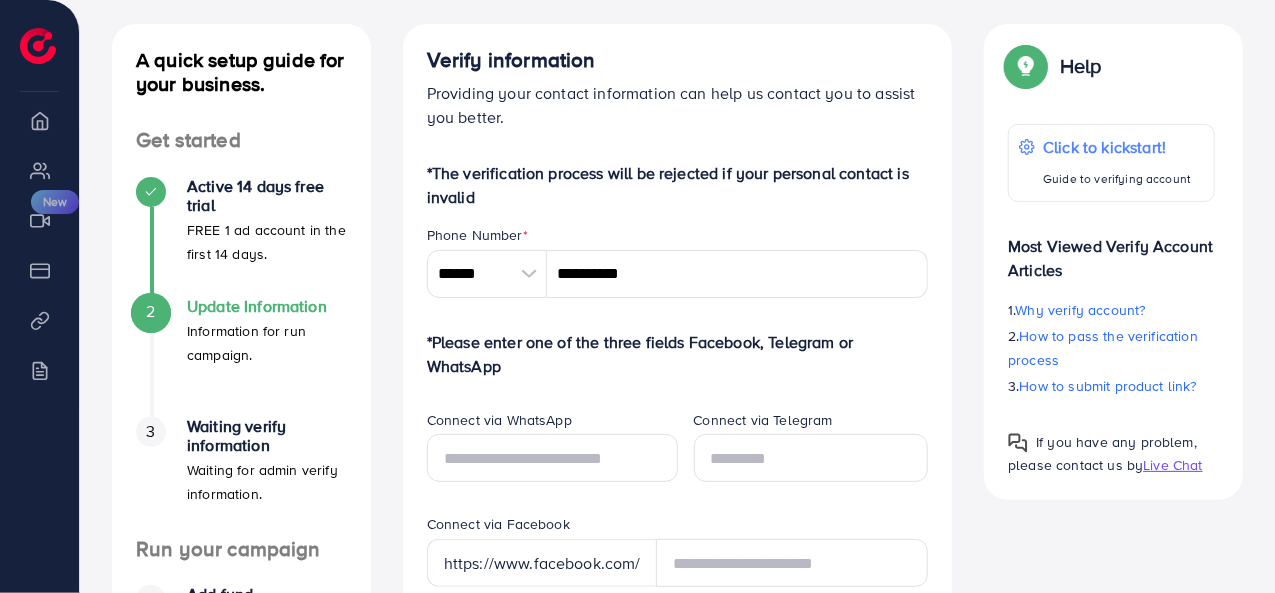 click on "*Please enter one of the three fields Facebook, Telegram or WhatsApp" at bounding box center (678, 354) 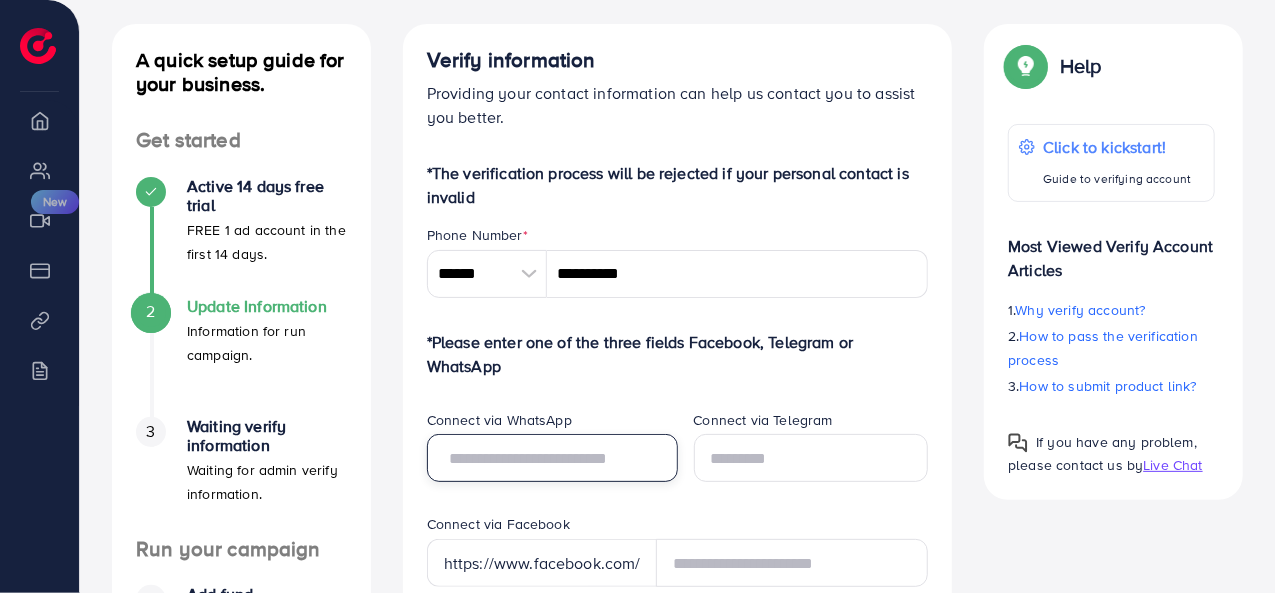 click at bounding box center [552, 458] 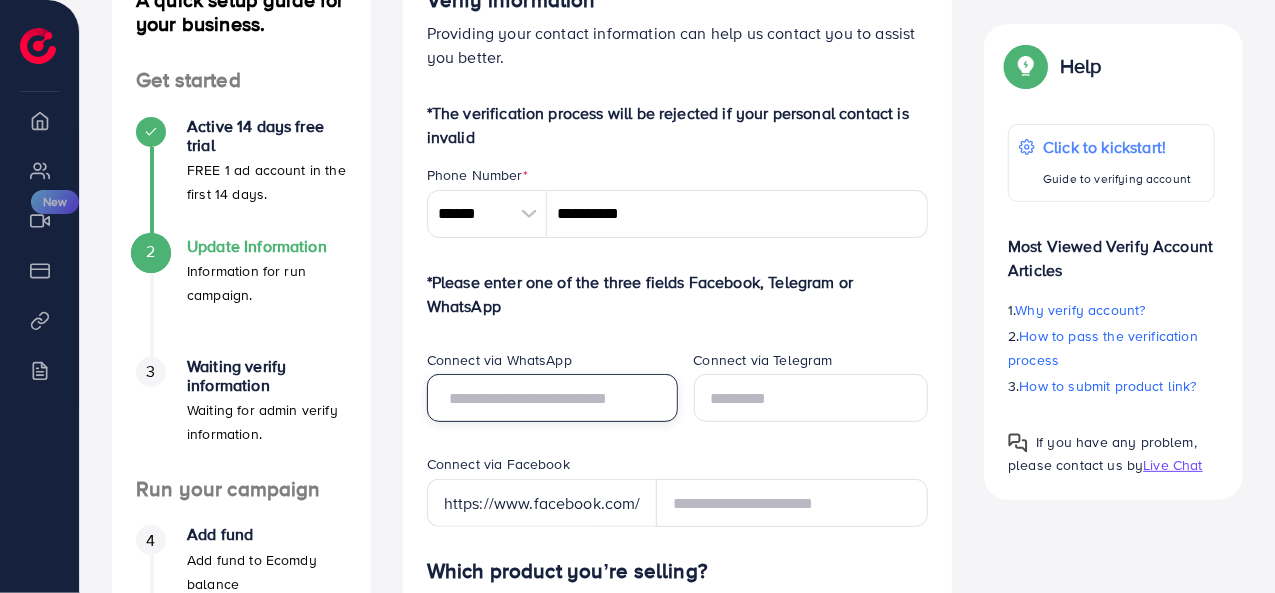 scroll, scrollTop: 170, scrollLeft: 0, axis: vertical 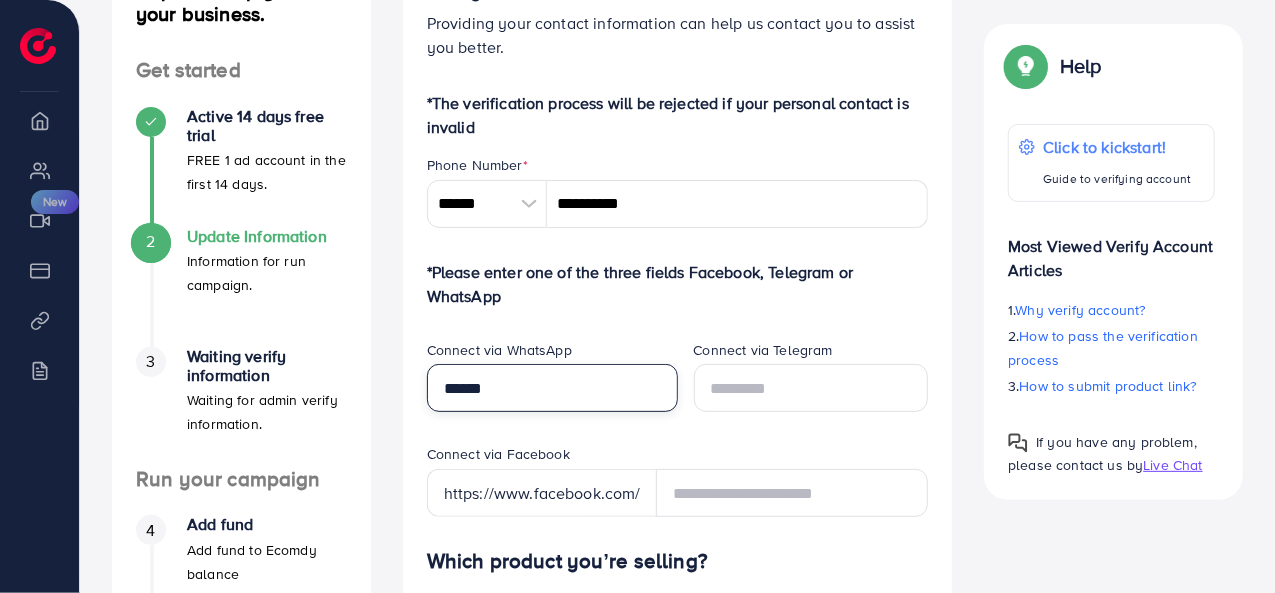 click on "******" at bounding box center (552, 388) 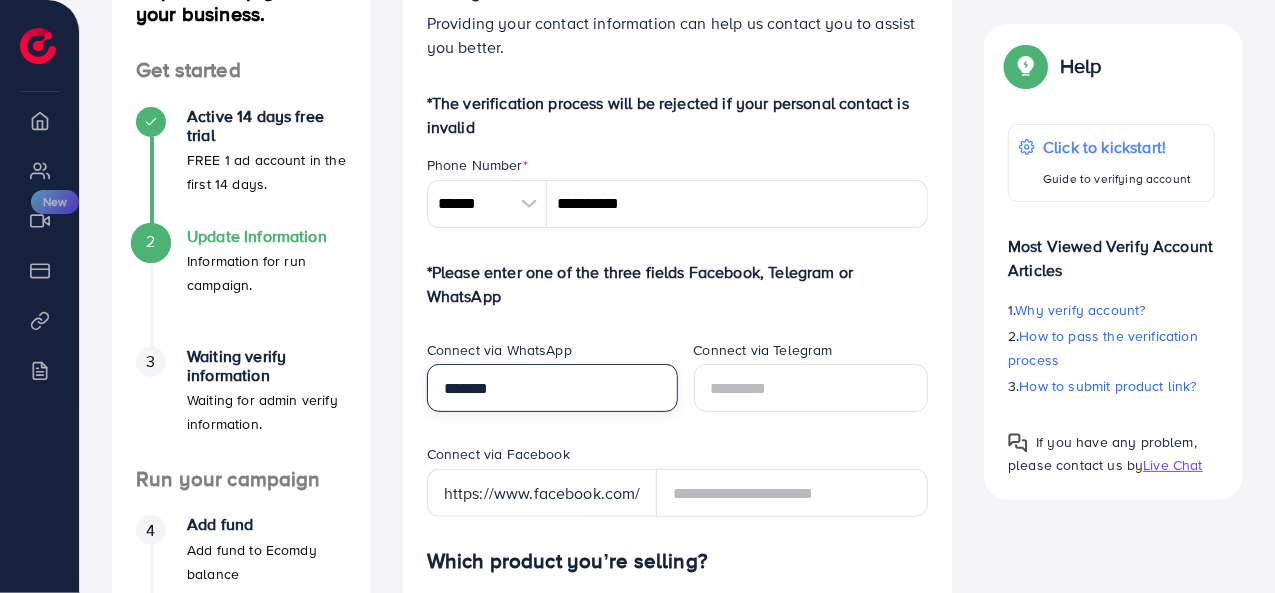 click on "*******" at bounding box center (552, 388) 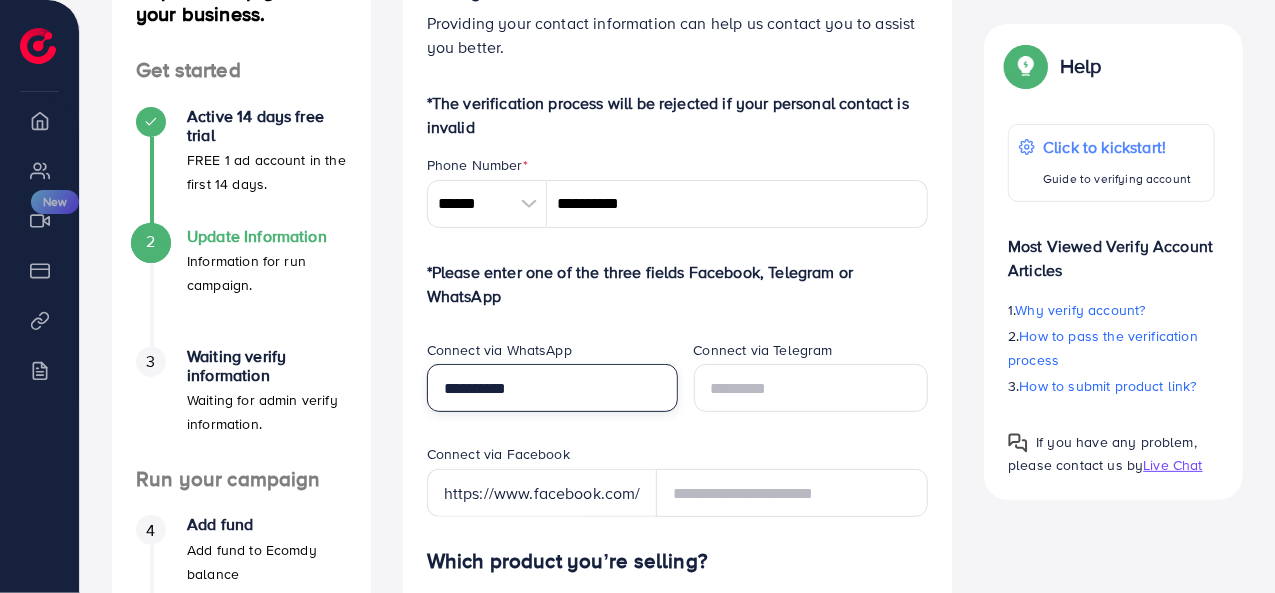 type on "**********" 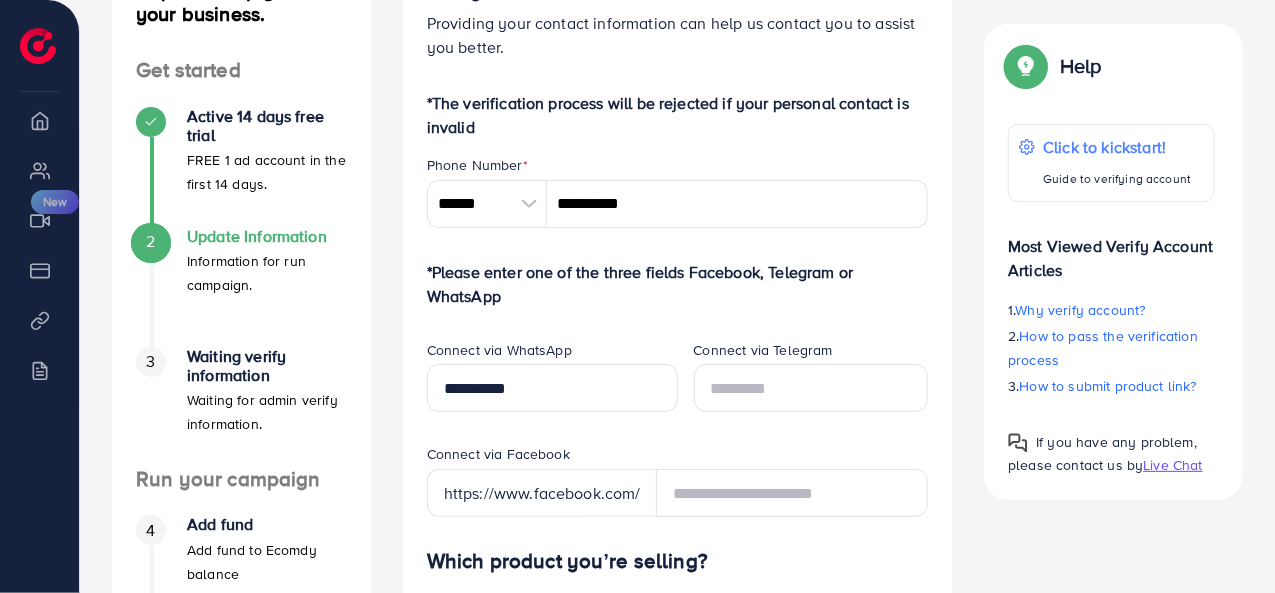 click on "Connect via Telegram" at bounding box center (811, 392) 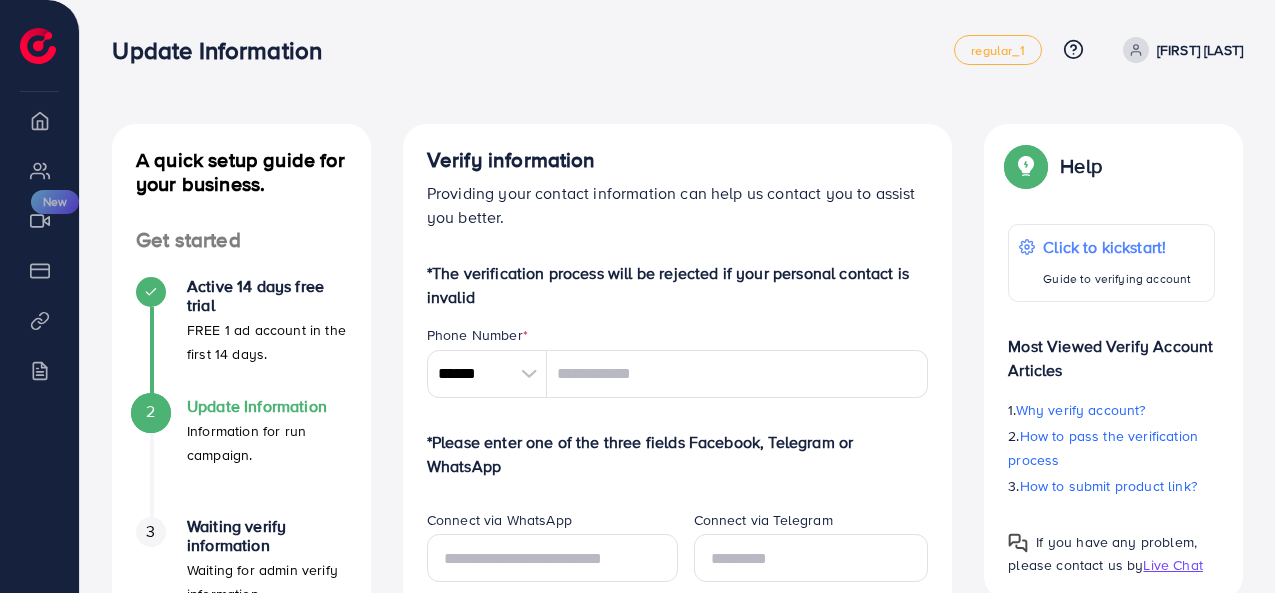 scroll, scrollTop: 0, scrollLeft: 0, axis: both 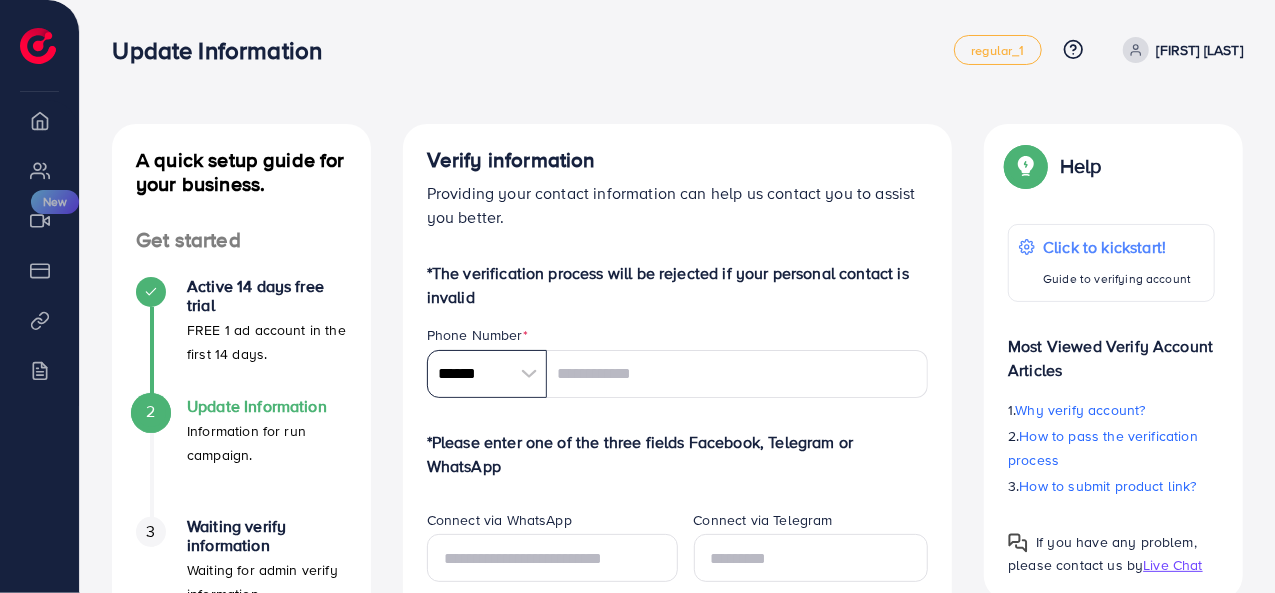 click on "******" at bounding box center [487, 374] 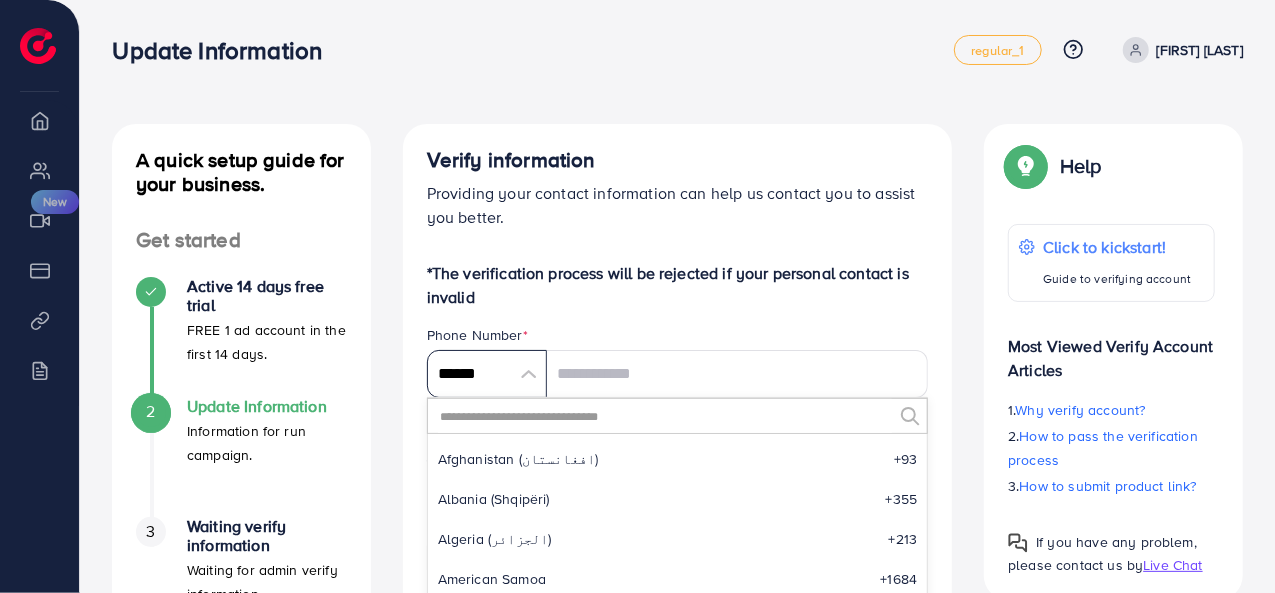 scroll, scrollTop: 9285, scrollLeft: 0, axis: vertical 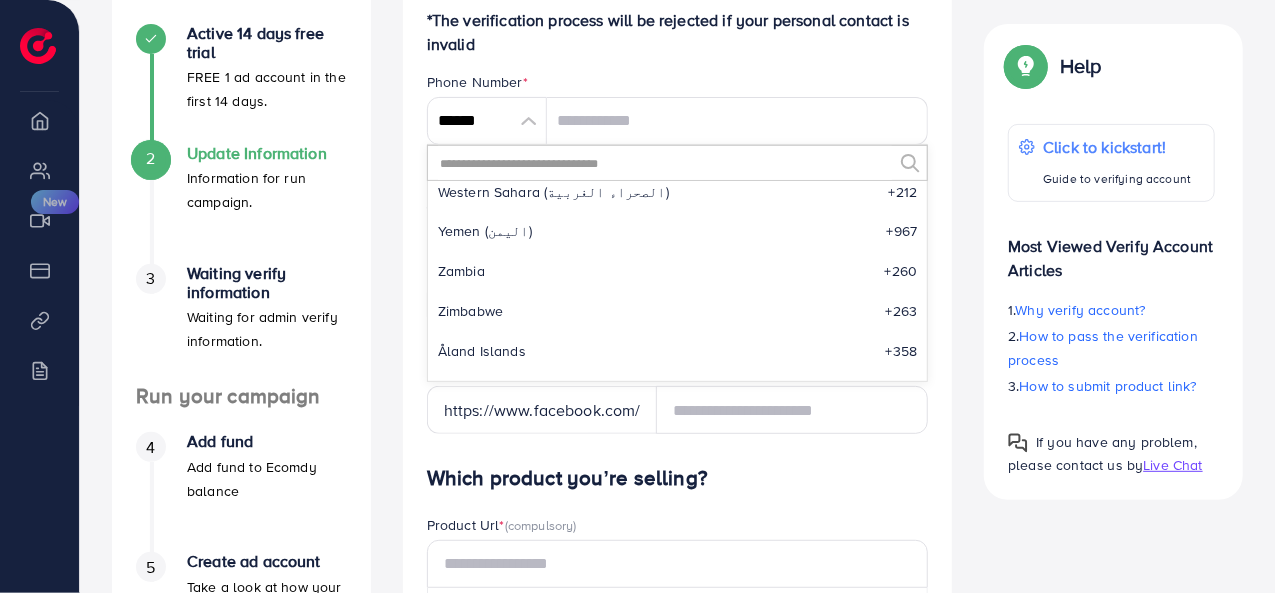 click at bounding box center (665, 163) 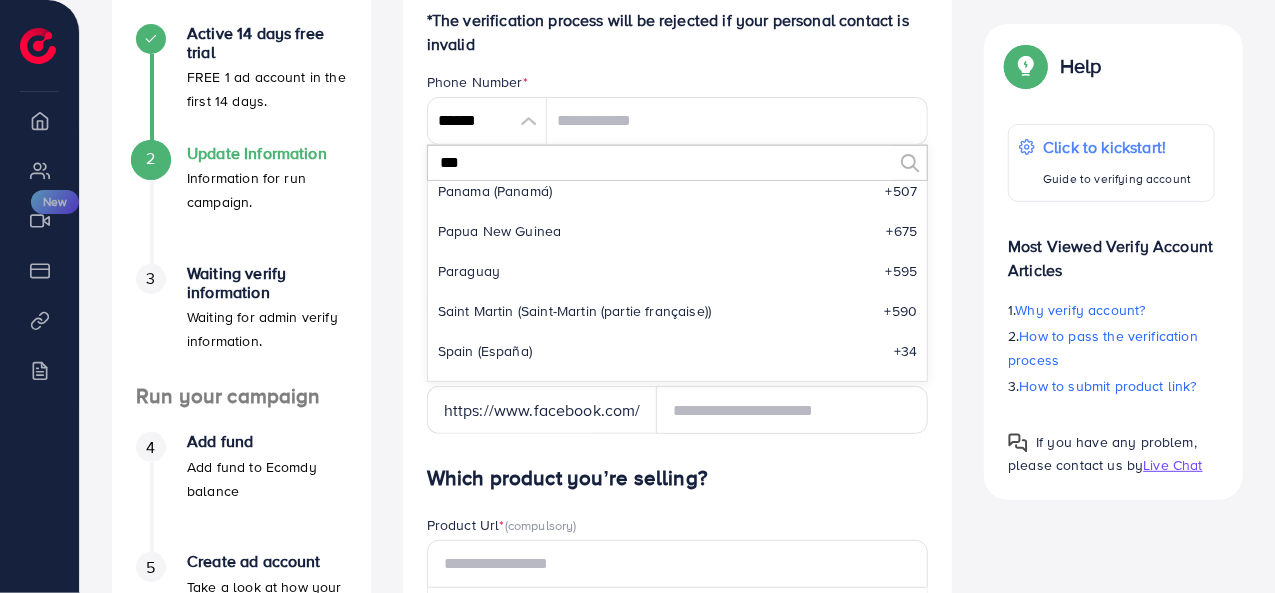 scroll, scrollTop: 0, scrollLeft: 0, axis: both 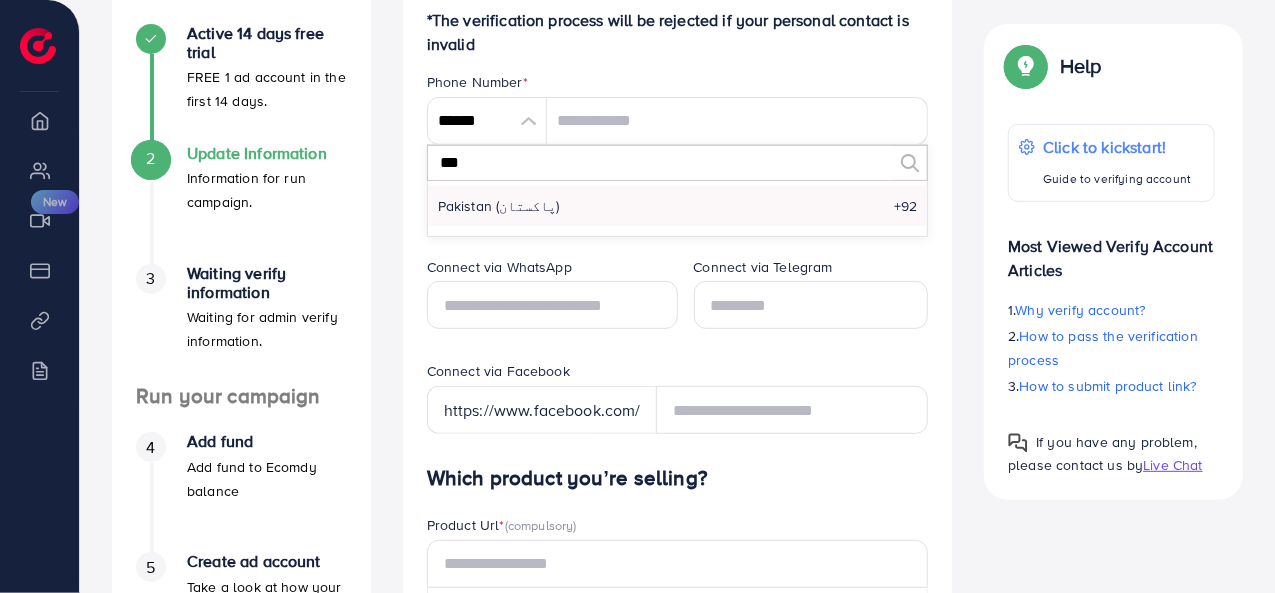 type on "***" 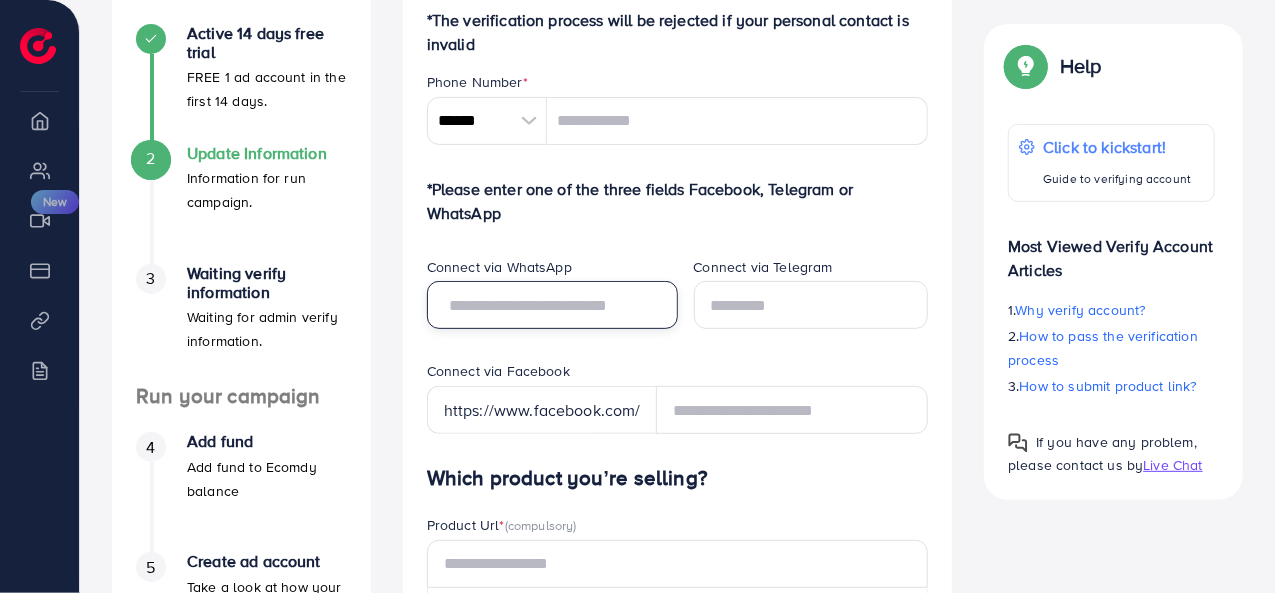 click at bounding box center (552, 305) 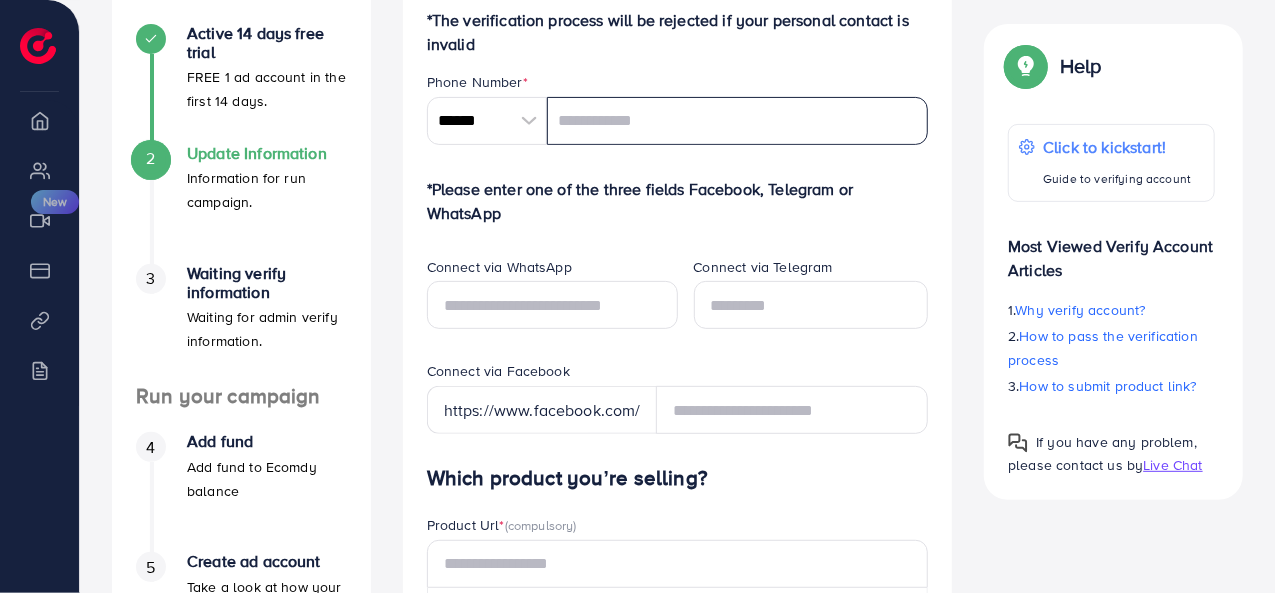 click at bounding box center [738, 121] 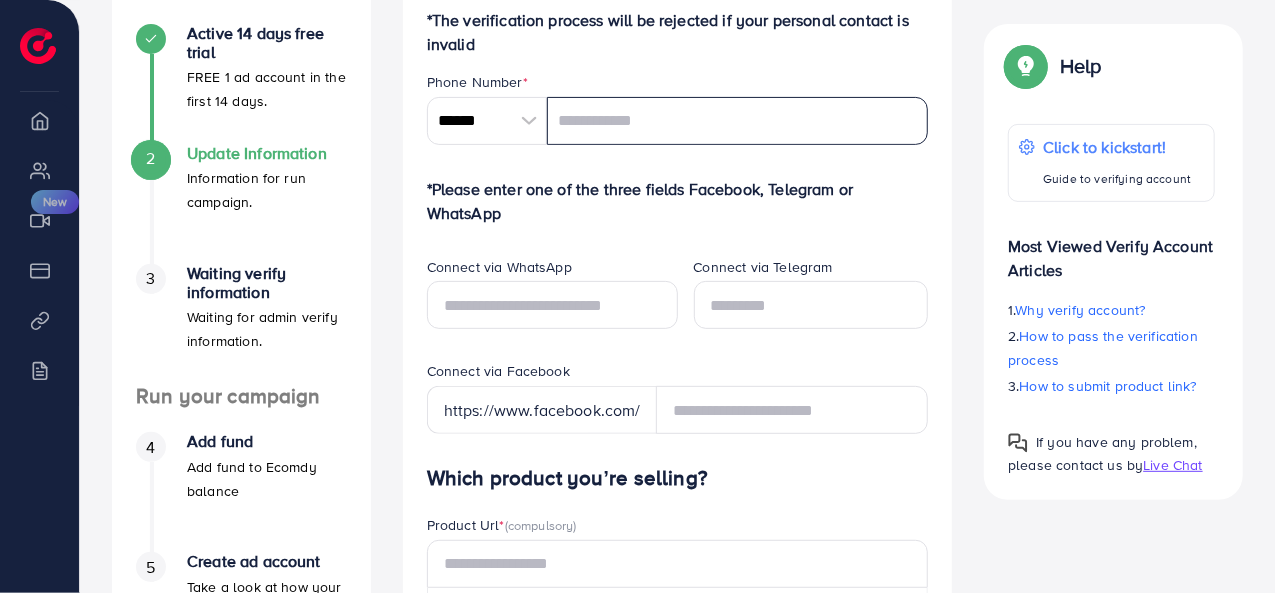 type on "**********" 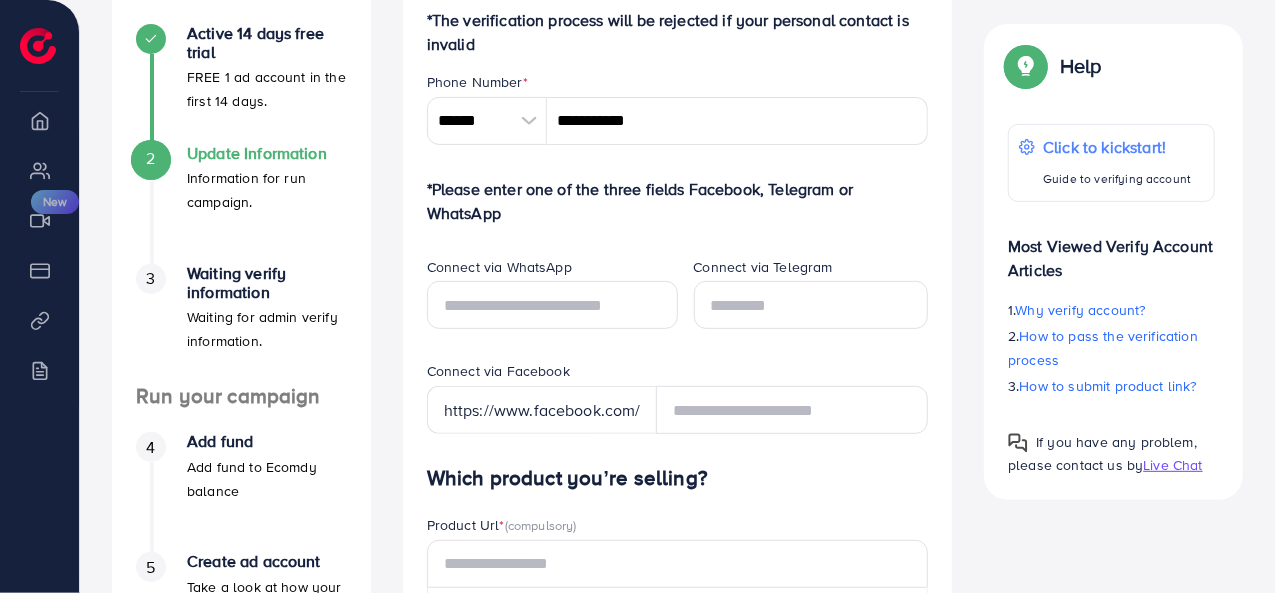 type on "********" 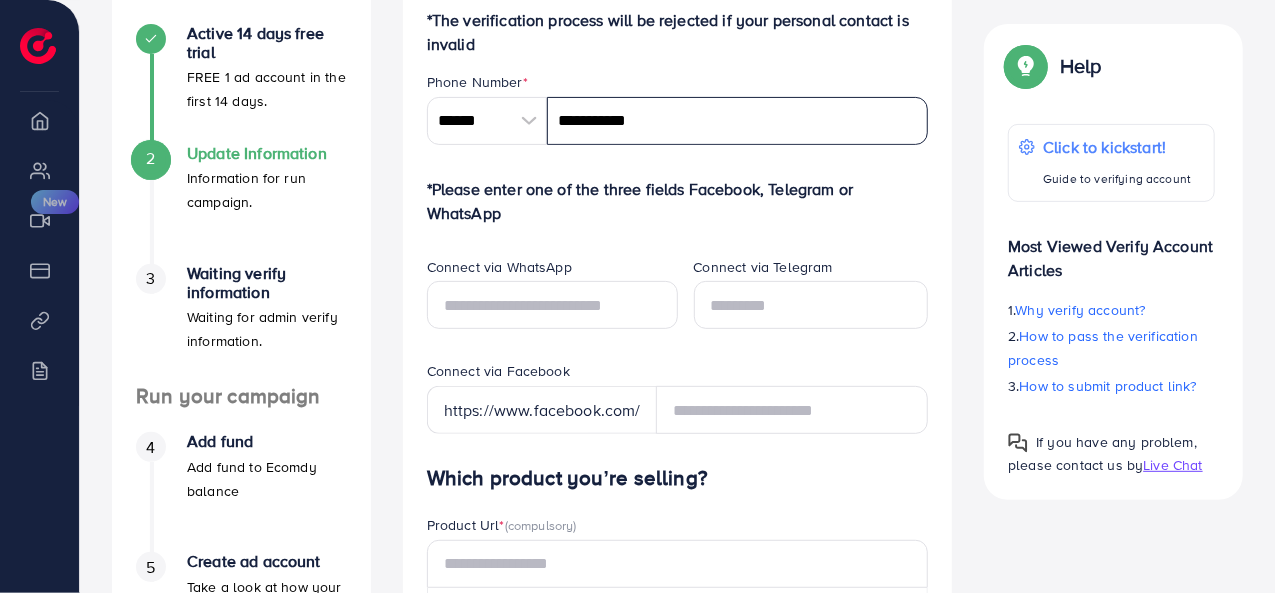 click on "**********" at bounding box center [738, 121] 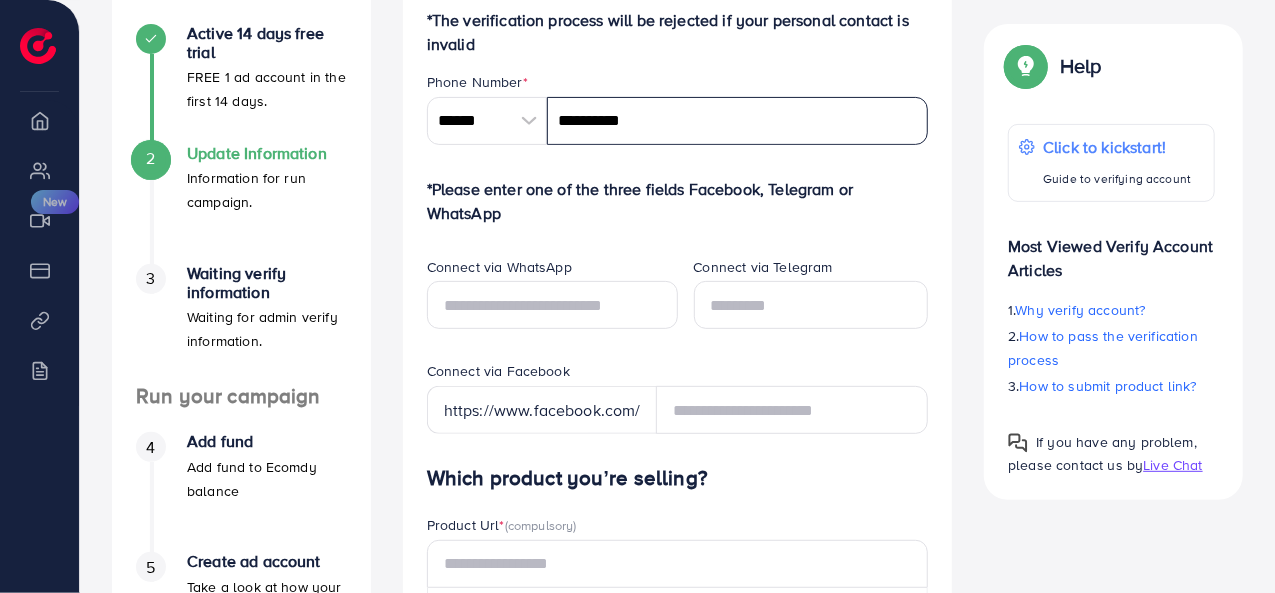 type on "**********" 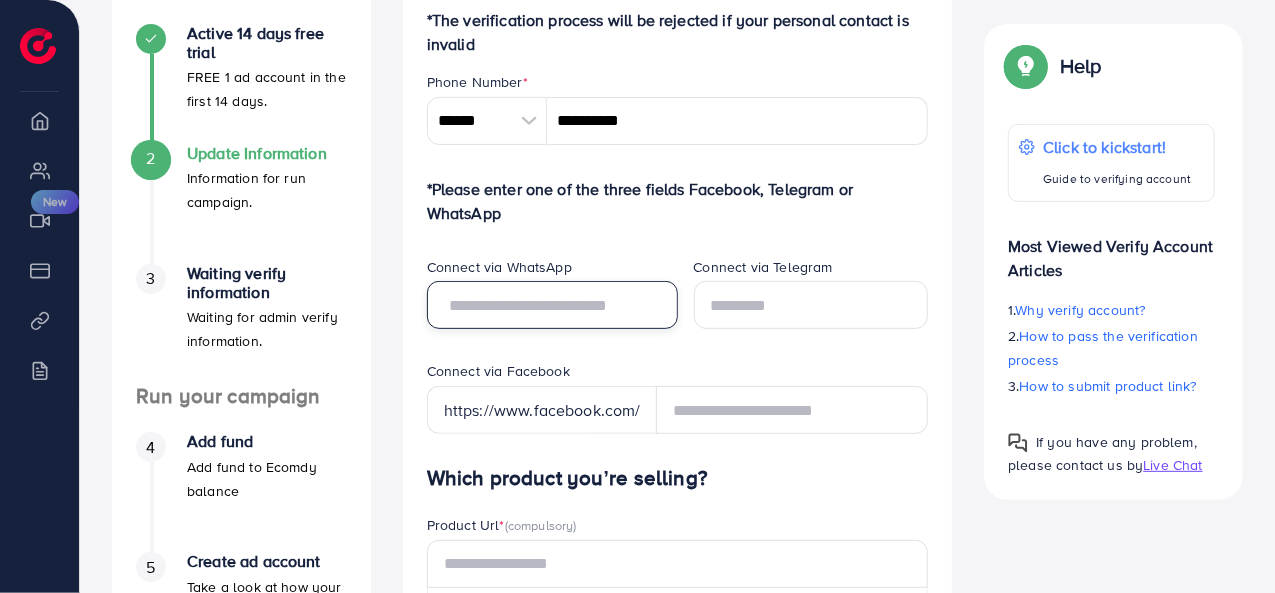 click at bounding box center [552, 305] 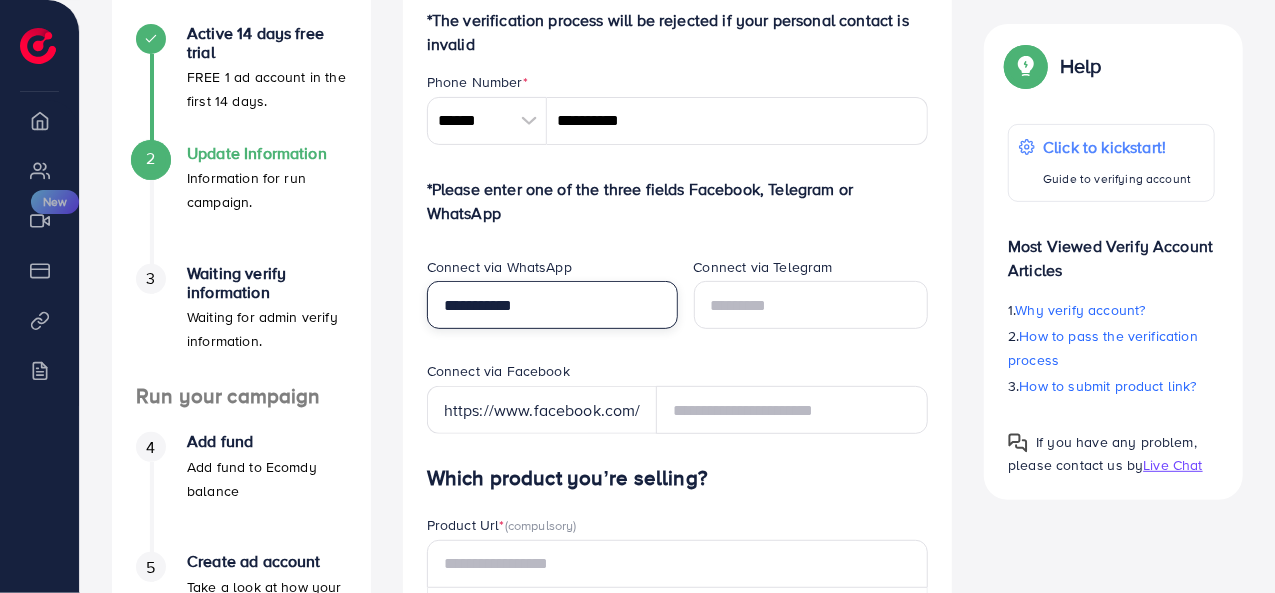 type on "**********" 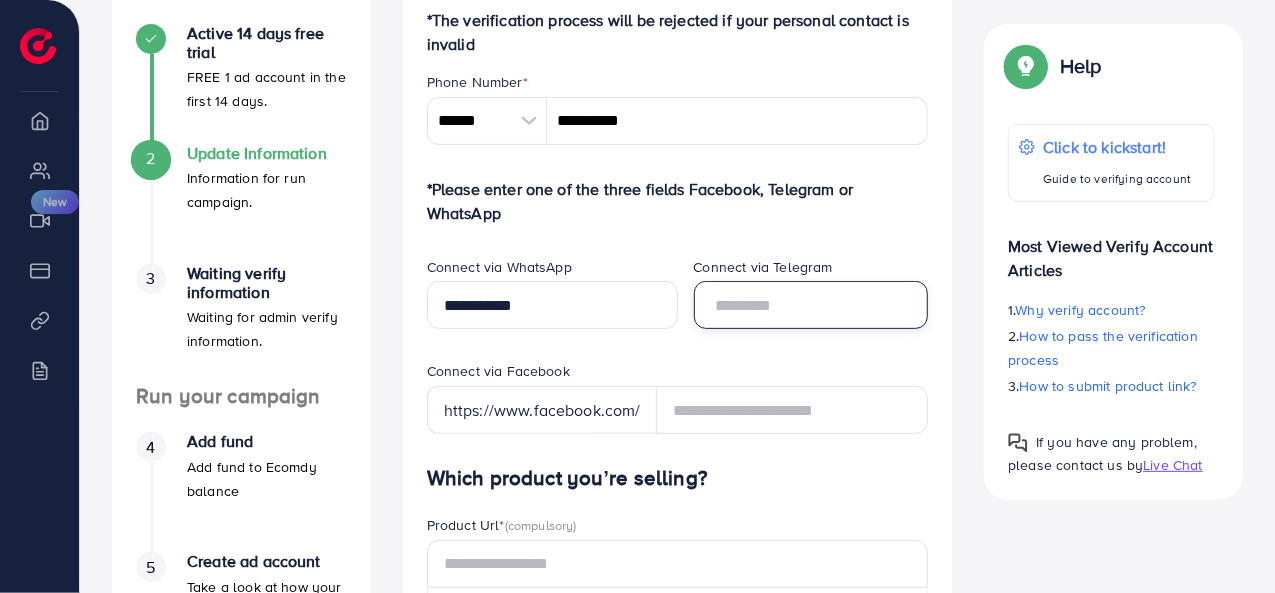 click at bounding box center [811, 305] 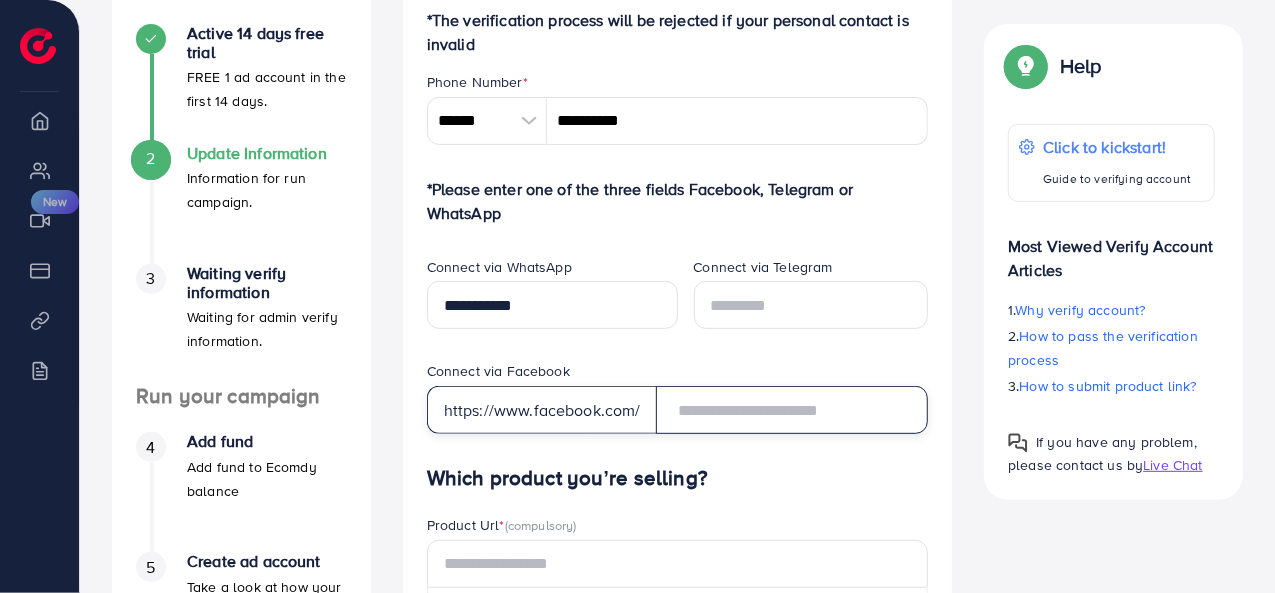 click at bounding box center [792, 410] 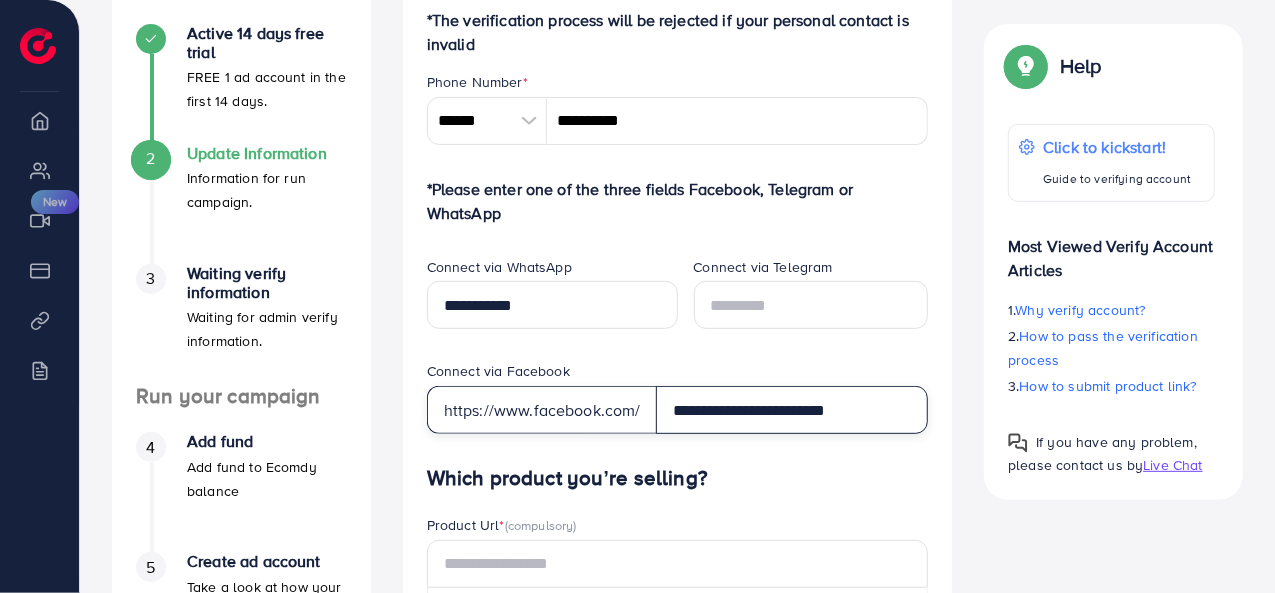 type on "**********" 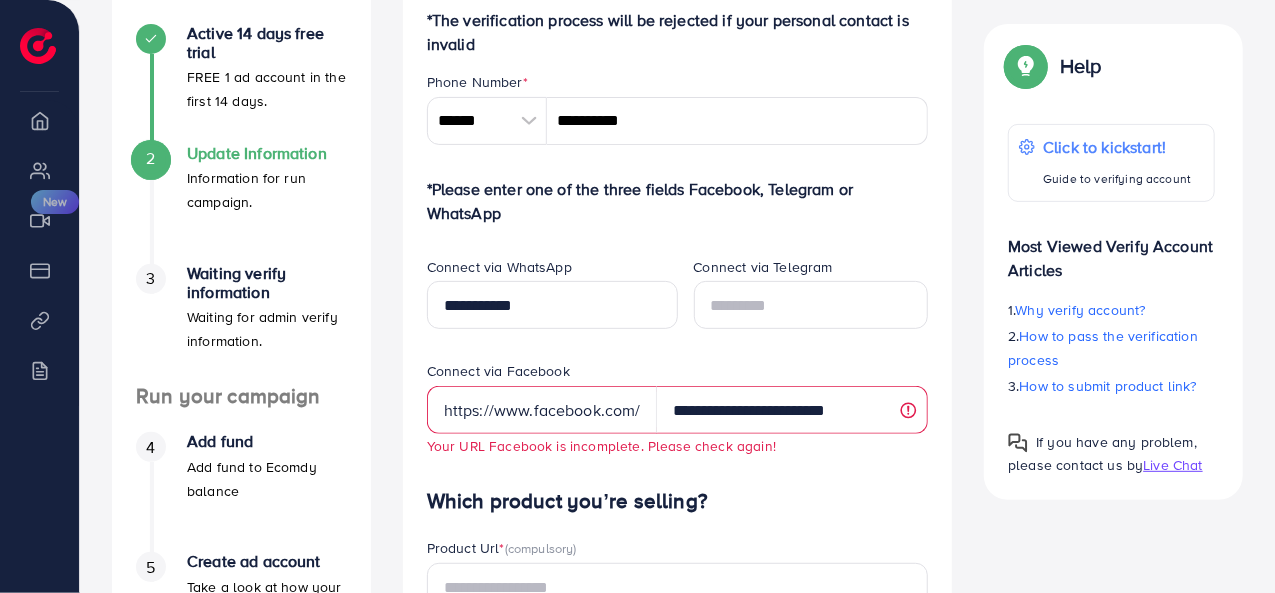 click on "**********" at bounding box center [678, 737] 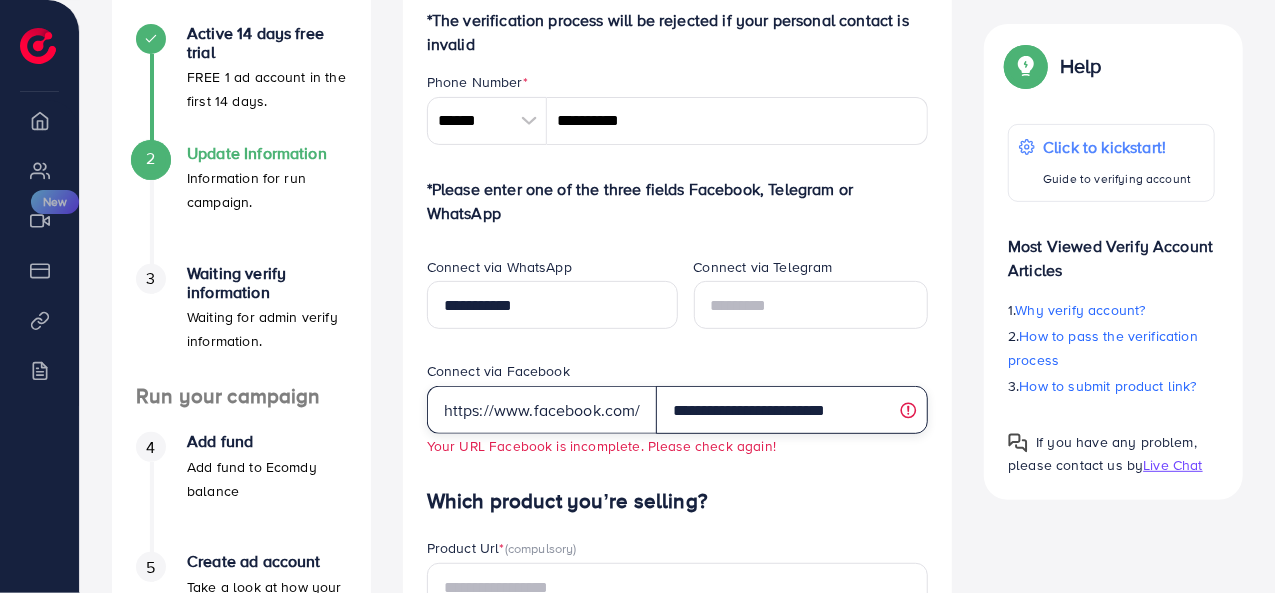 drag, startPoint x: 869, startPoint y: 425, endPoint x: 632, endPoint y: 407, distance: 237.68256 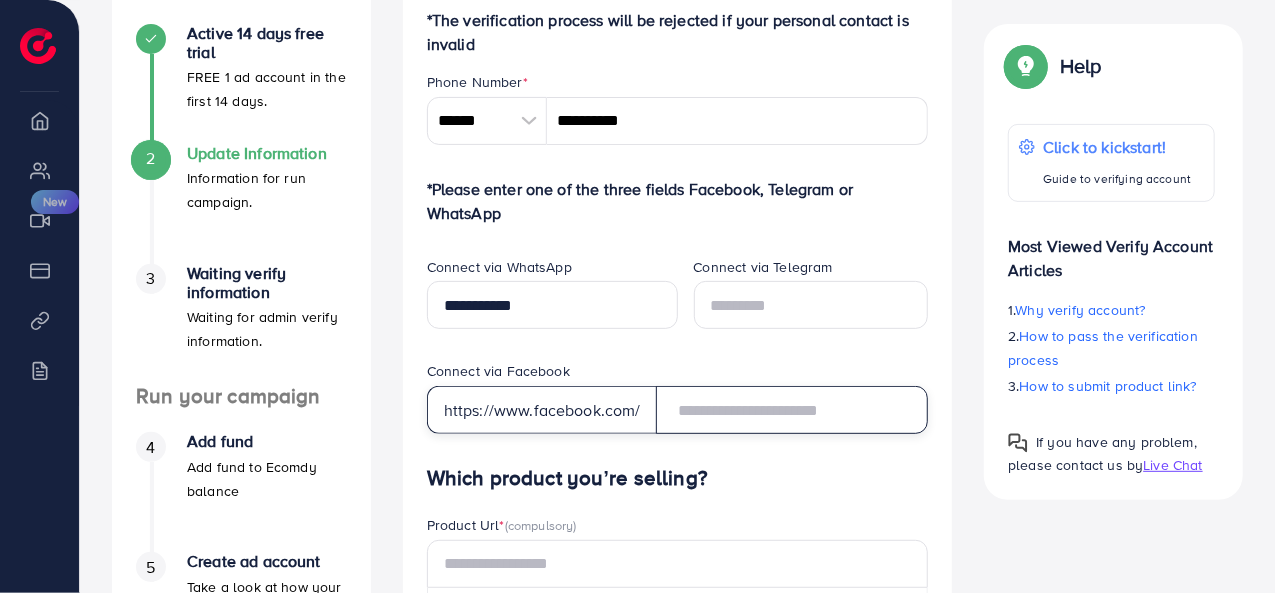 paste on "**********" 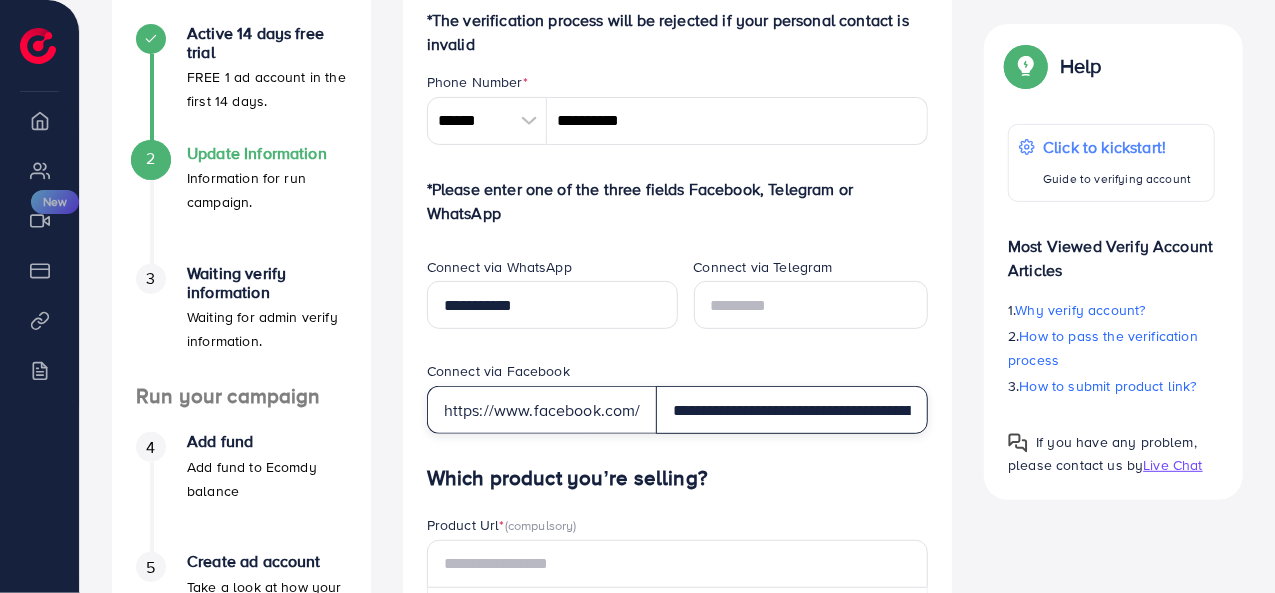 scroll, scrollTop: 0, scrollLeft: 177, axis: horizontal 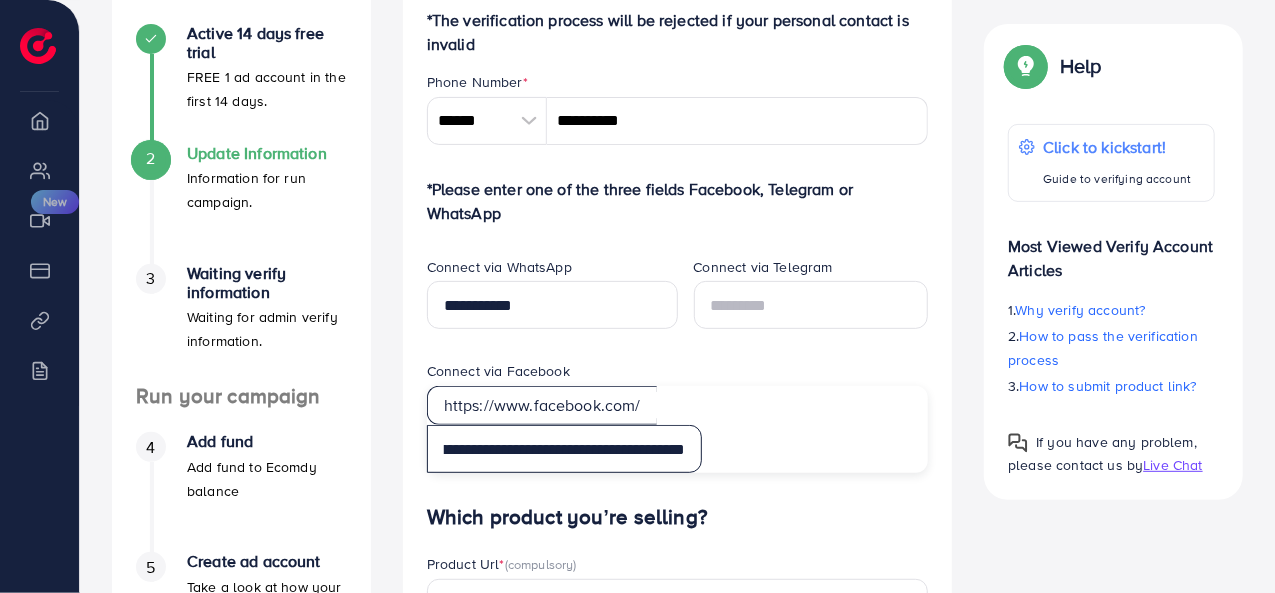 type on "**********" 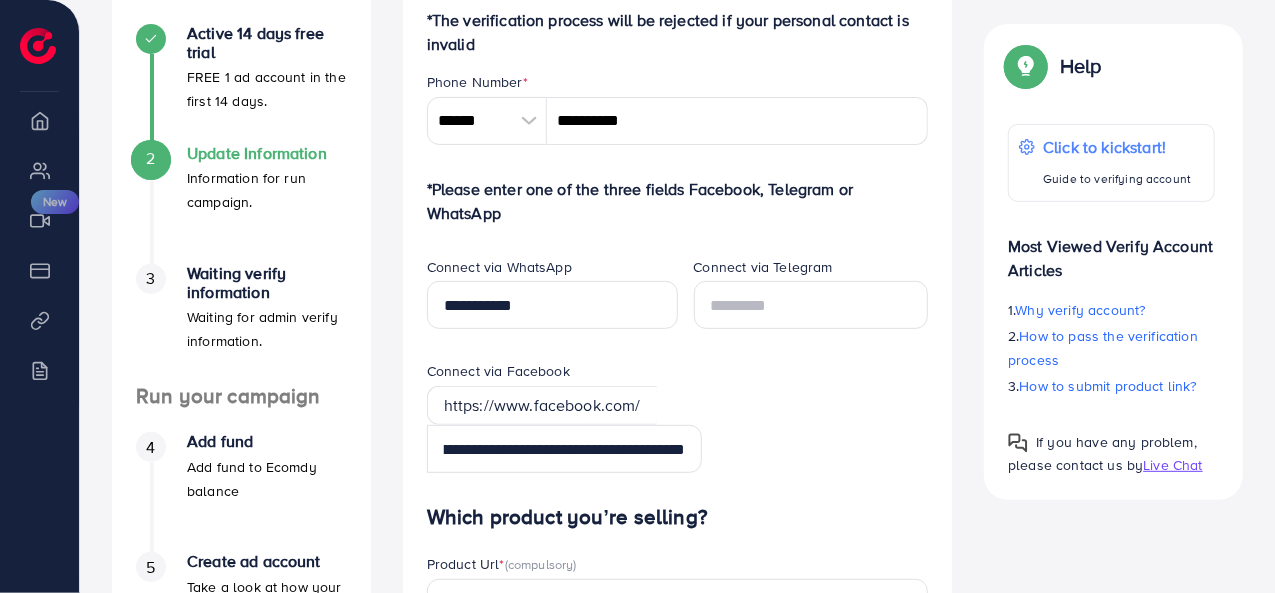 scroll, scrollTop: 0, scrollLeft: 0, axis: both 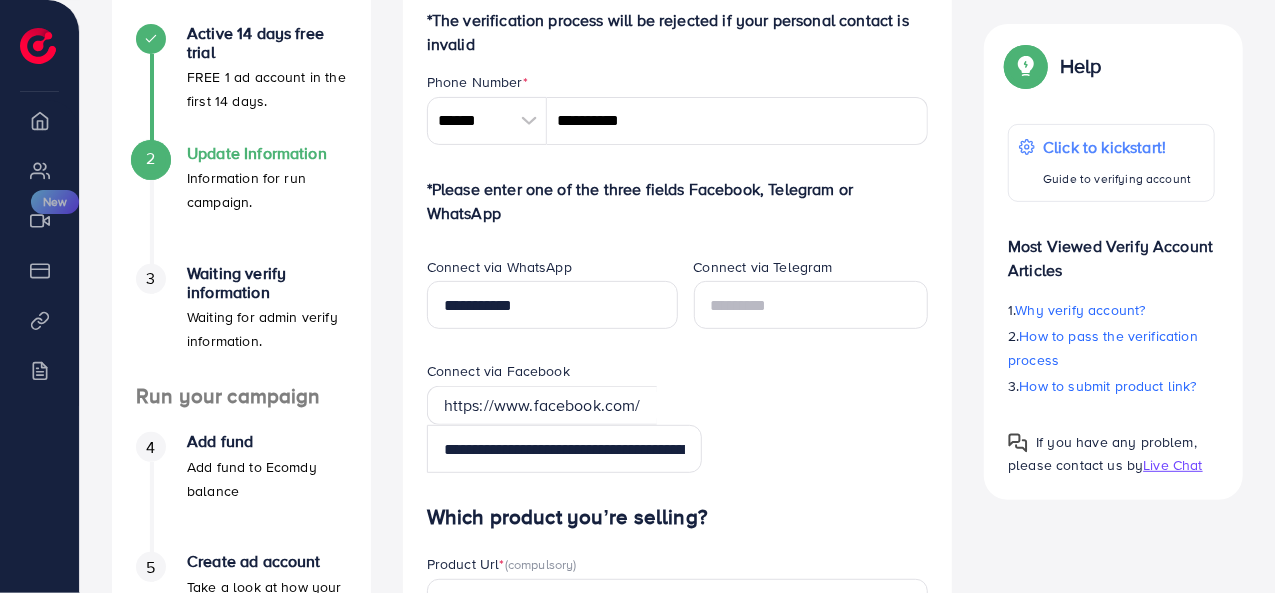 click on "Which product you’re selling?" at bounding box center [678, 517] 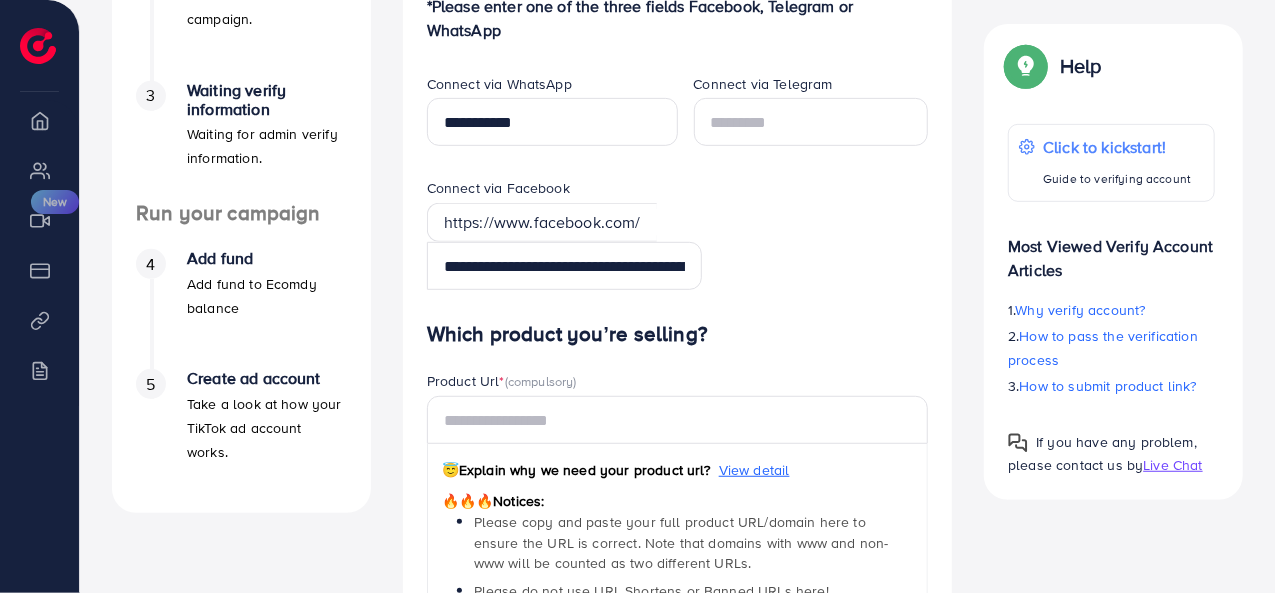 scroll, scrollTop: 438, scrollLeft: 0, axis: vertical 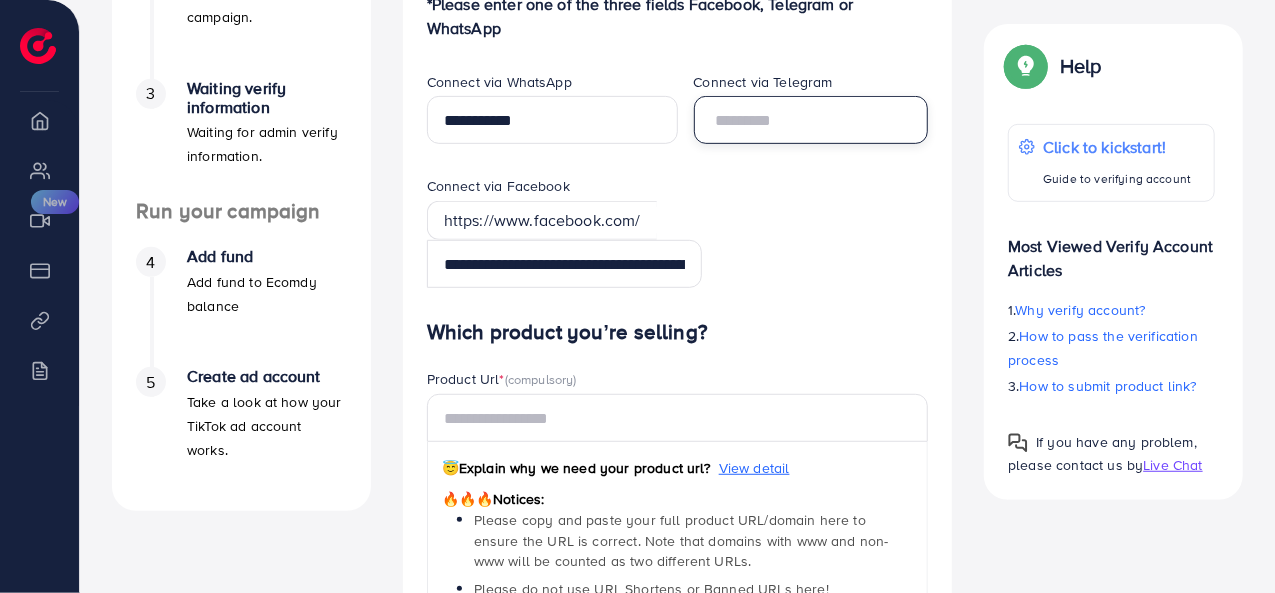 click at bounding box center [811, 120] 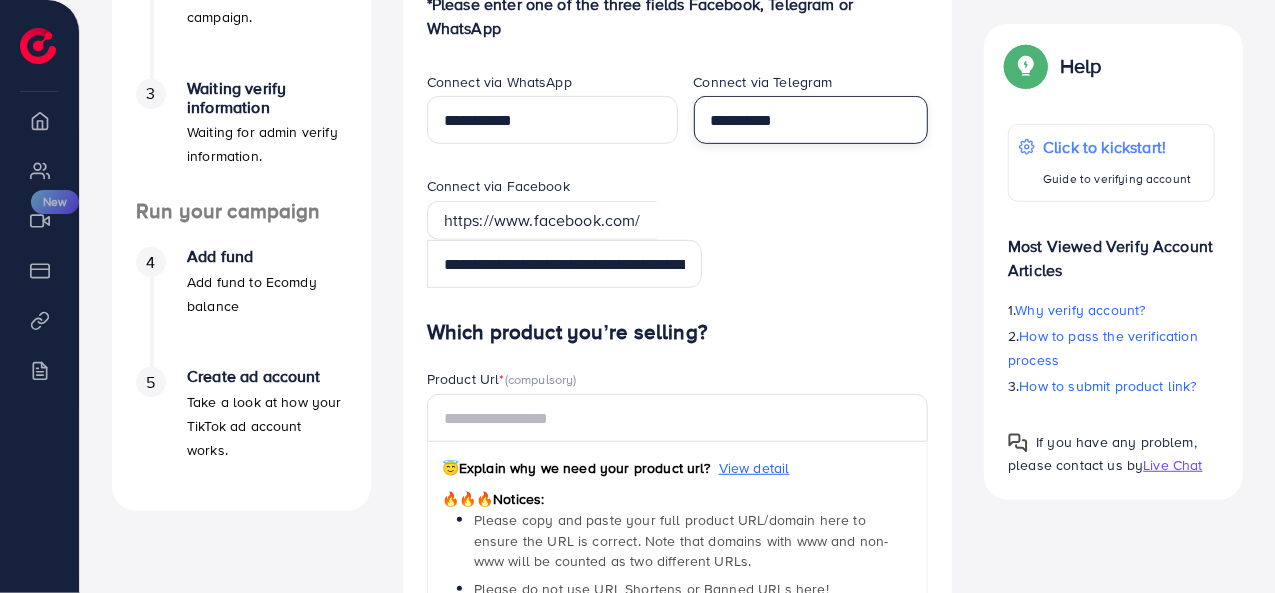 type on "**********" 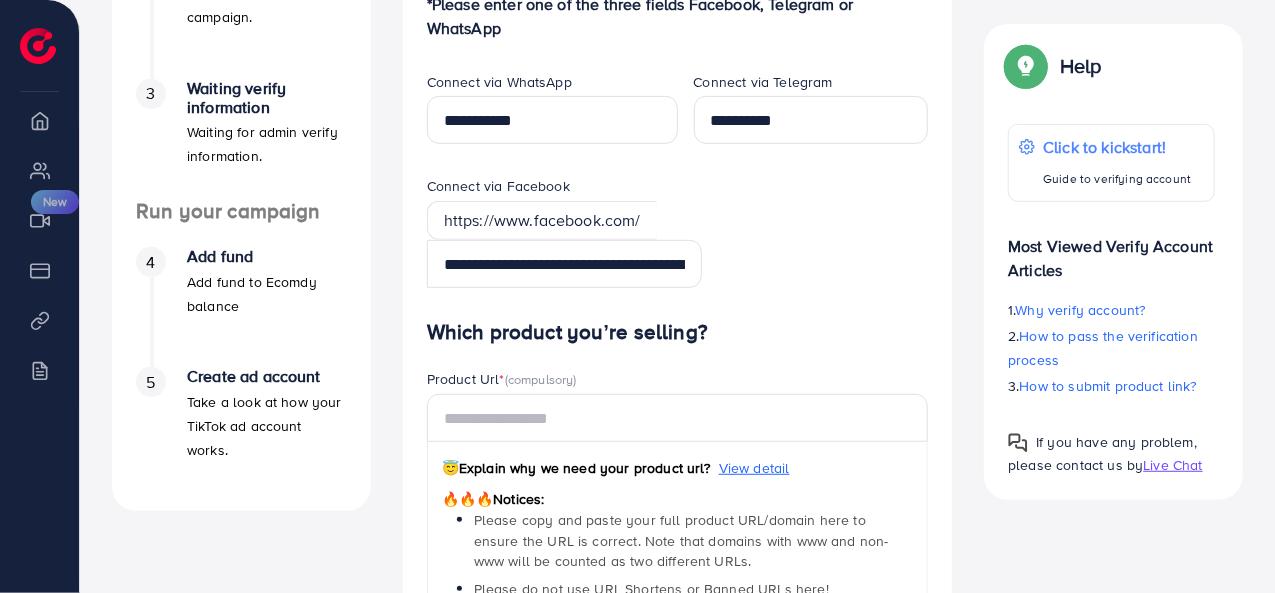 click on "Which product you’re selling?" at bounding box center (678, 332) 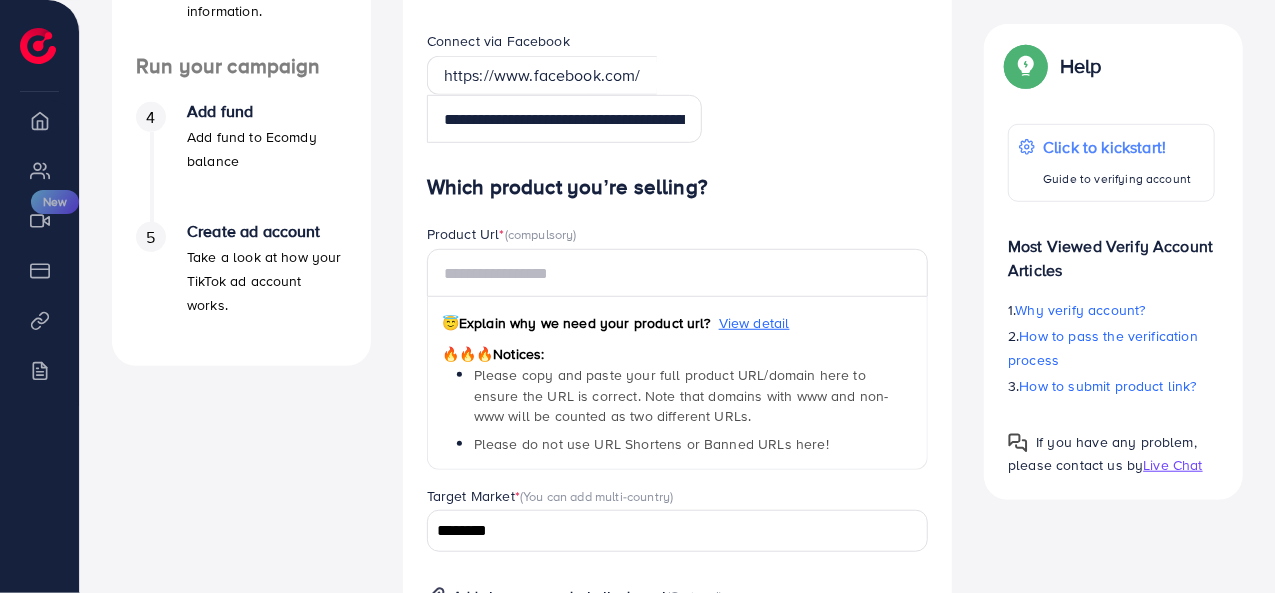 scroll, scrollTop: 606, scrollLeft: 0, axis: vertical 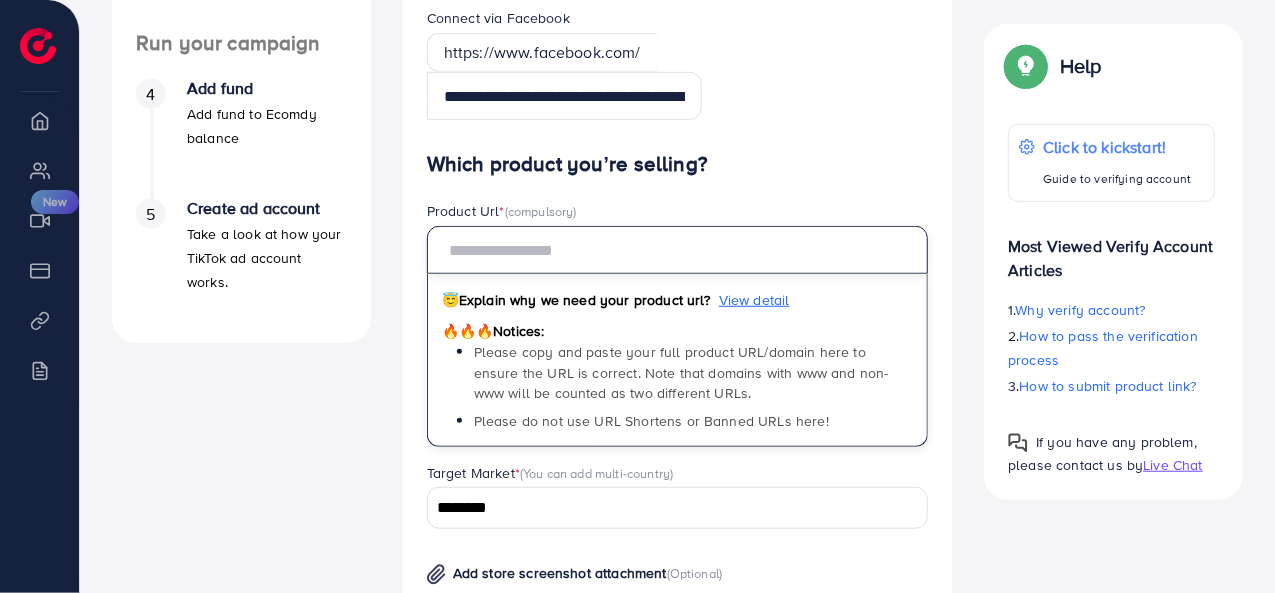 click at bounding box center (678, 250) 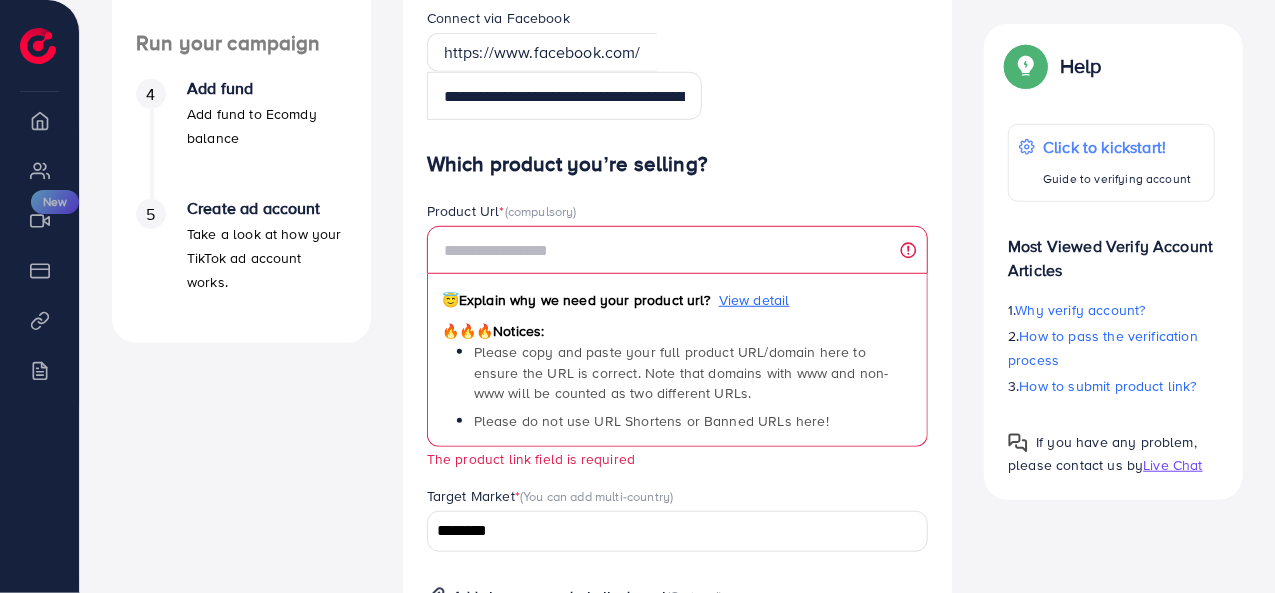 click on "Which product you’re selling?   Product Url  *  (compulsory)  😇  Explain why we need your product url?  View detail  🔥🔥🔥  Notices: Please copy and paste your full product URL/domain here to ensure the URL is correct. Note that domains with www and non-www will be counted as two different URLs. Please do not use URL Shortens or Banned URLs here! The product link field is required  Target Market  *  (You can add multi-country)      ********       Loading...     Add store screenshot attachment  (Optional)   Please attach the screenshot of your admin site from your website/store/seller center/landing page that you submitted above.  View example  Notices:   You should log in to your website and take a screenshot from there.   The image will include the URL (domain) of your admin site.   If it's possible, attaching one more image from your warehouse/stock if you want to promote a certain product would be recommended (you can attach the second image).   Format: JPG, PNG, JPEG   Maximum size: 5MB  🔥" at bounding box center (678, 633) 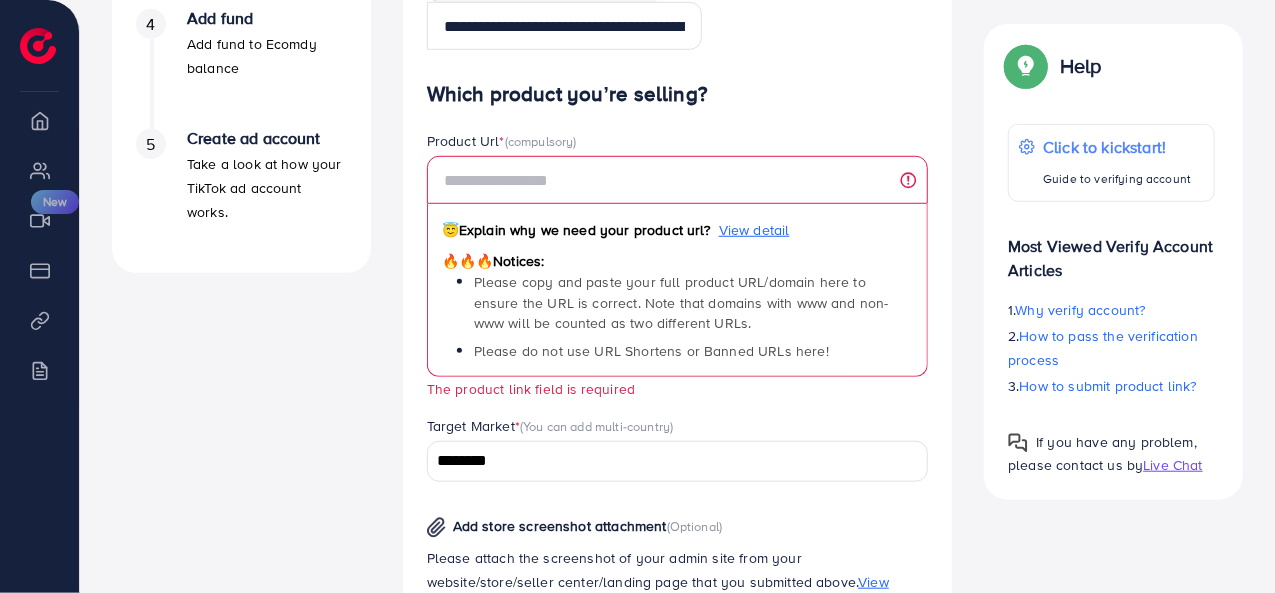 scroll, scrollTop: 670, scrollLeft: 0, axis: vertical 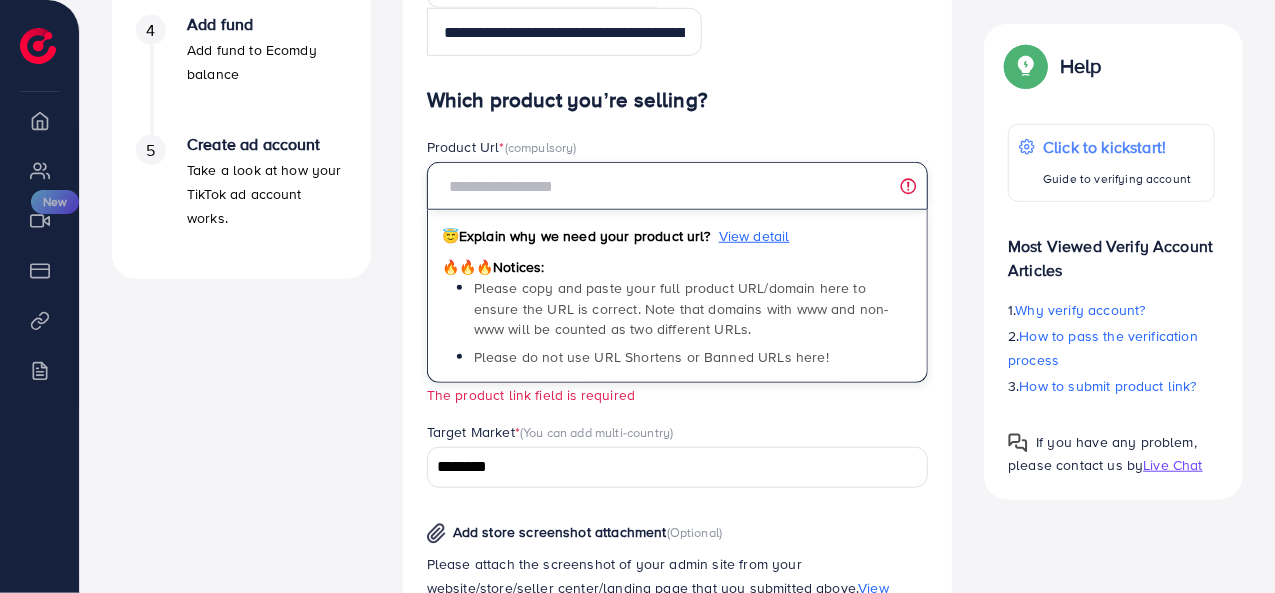 click at bounding box center [678, 186] 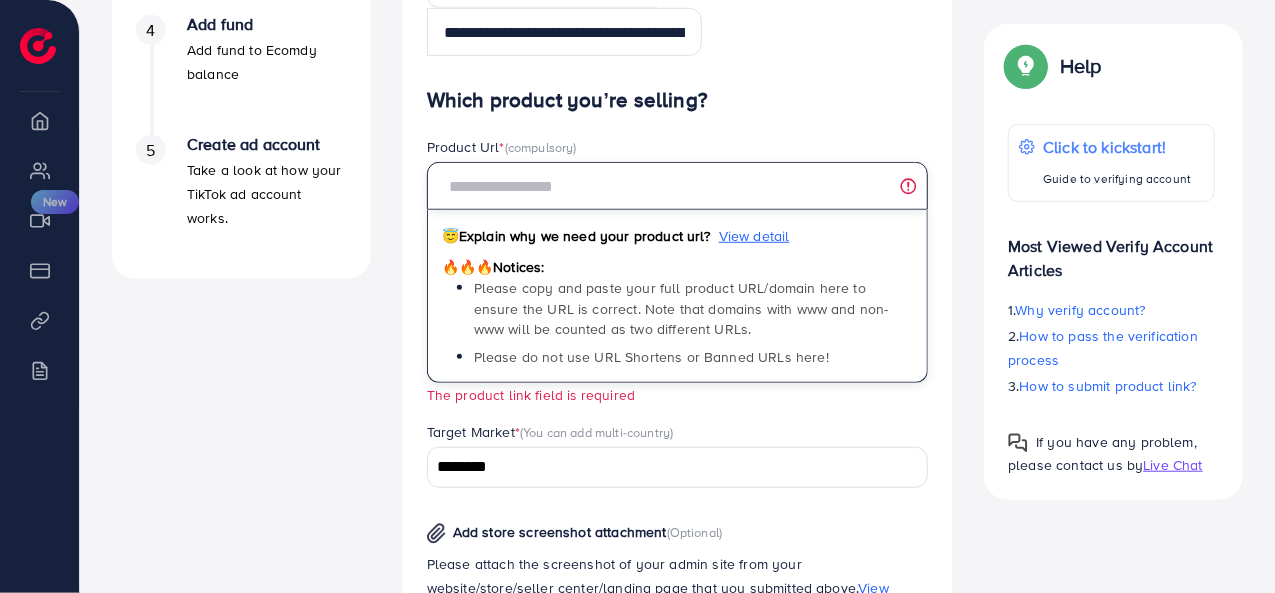paste on "**********" 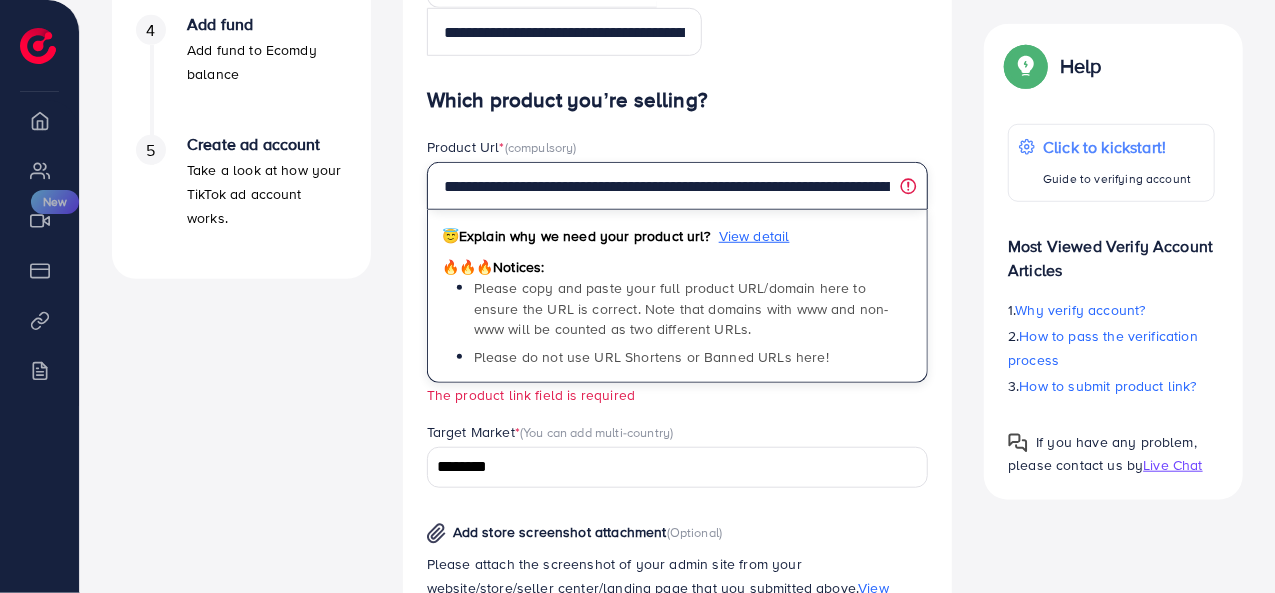 scroll, scrollTop: 0, scrollLeft: 558, axis: horizontal 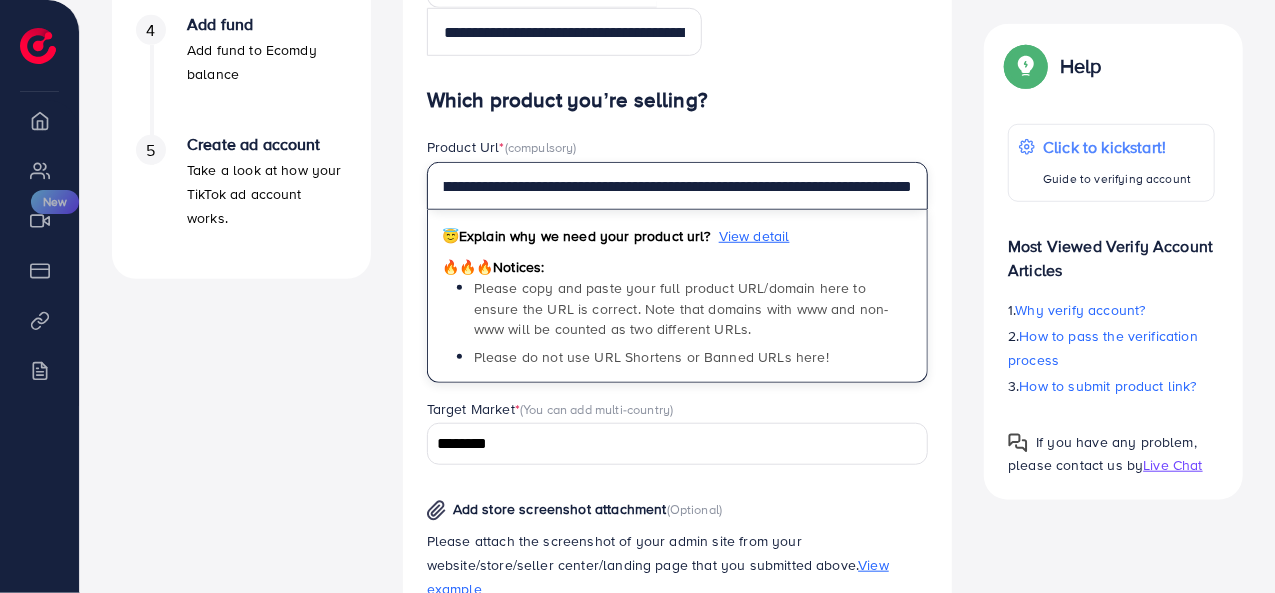 type on "**********" 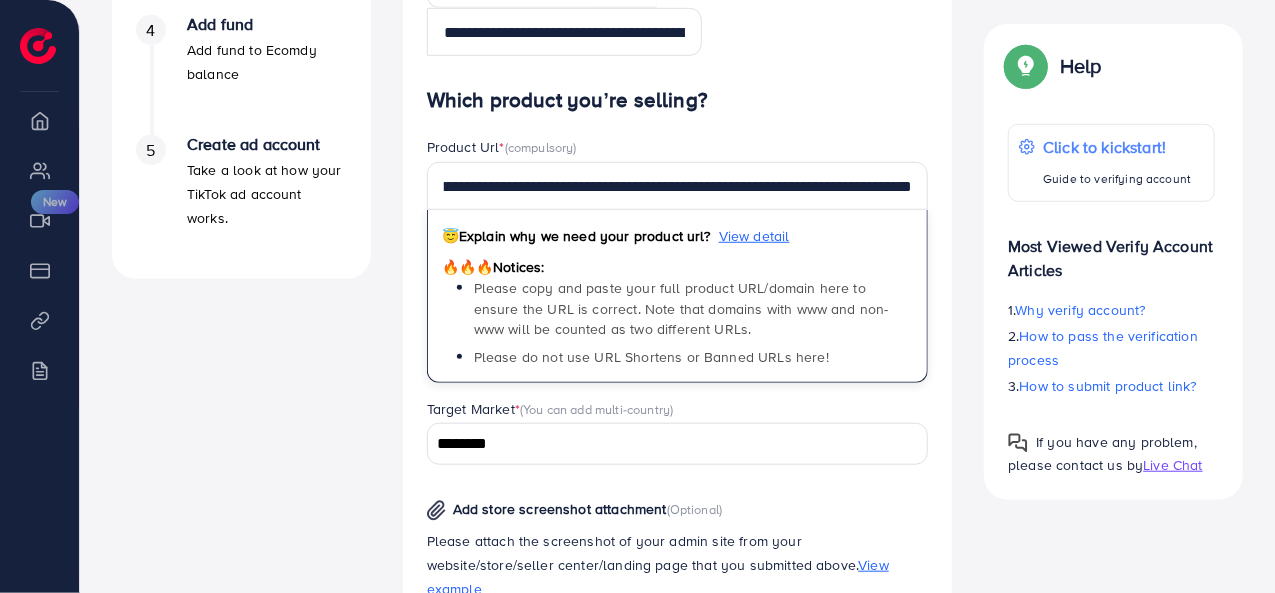 scroll, scrollTop: 0, scrollLeft: 0, axis: both 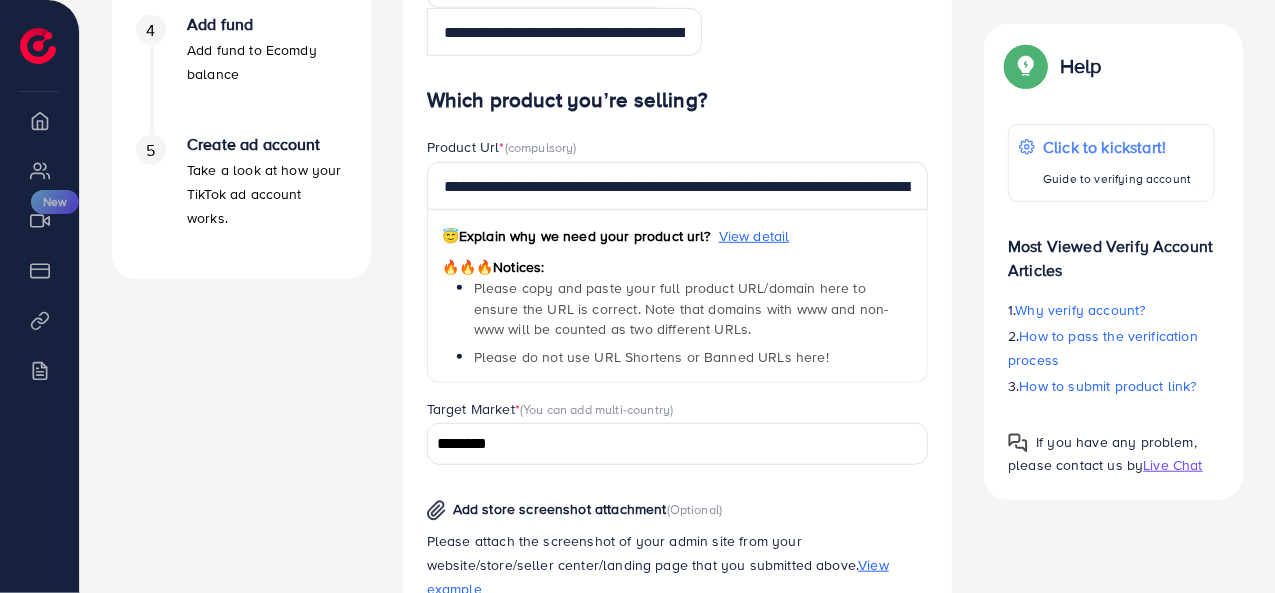 click on "**********" at bounding box center [678, 271] 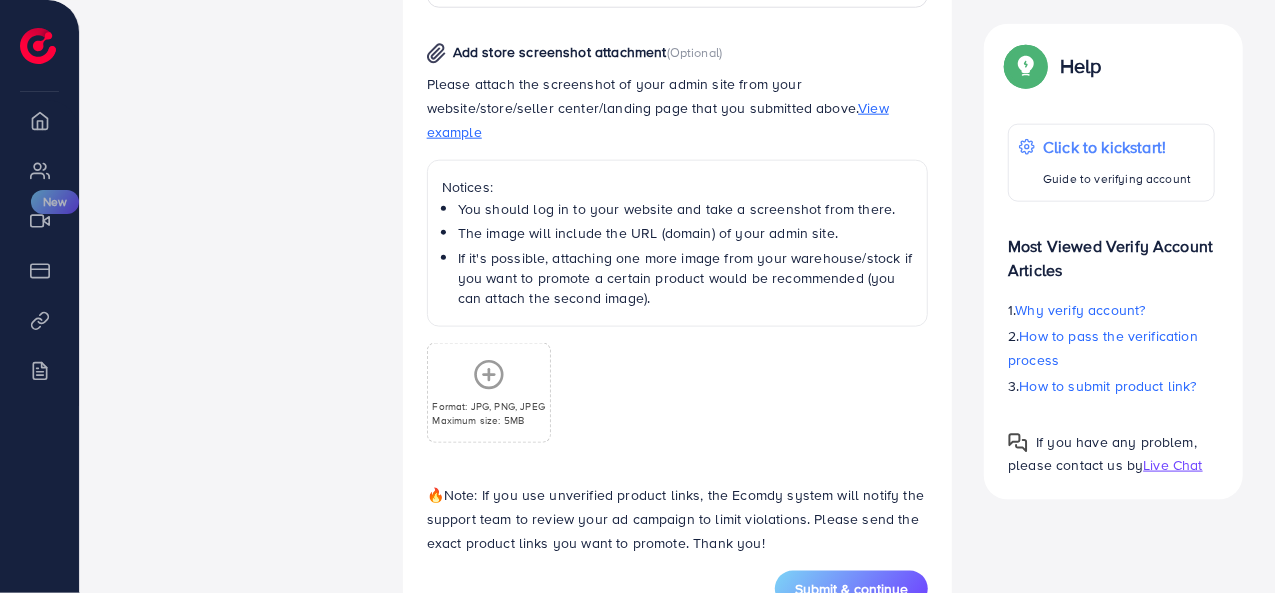 scroll, scrollTop: 1132, scrollLeft: 0, axis: vertical 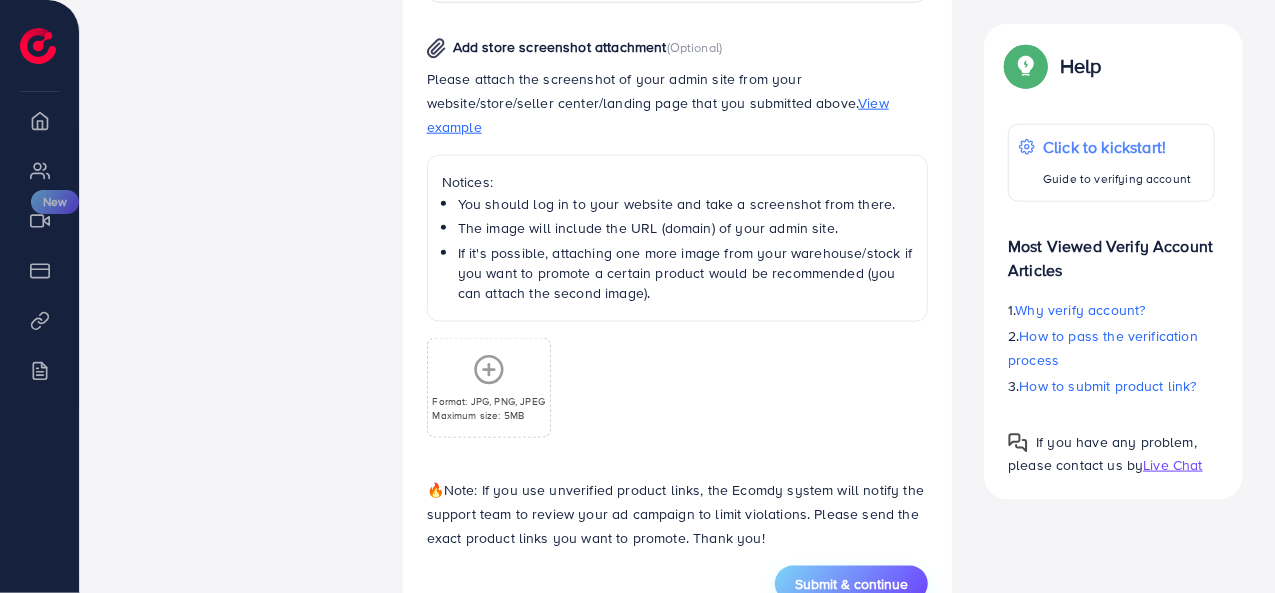 click on "Submit & continue" at bounding box center [851, 584] 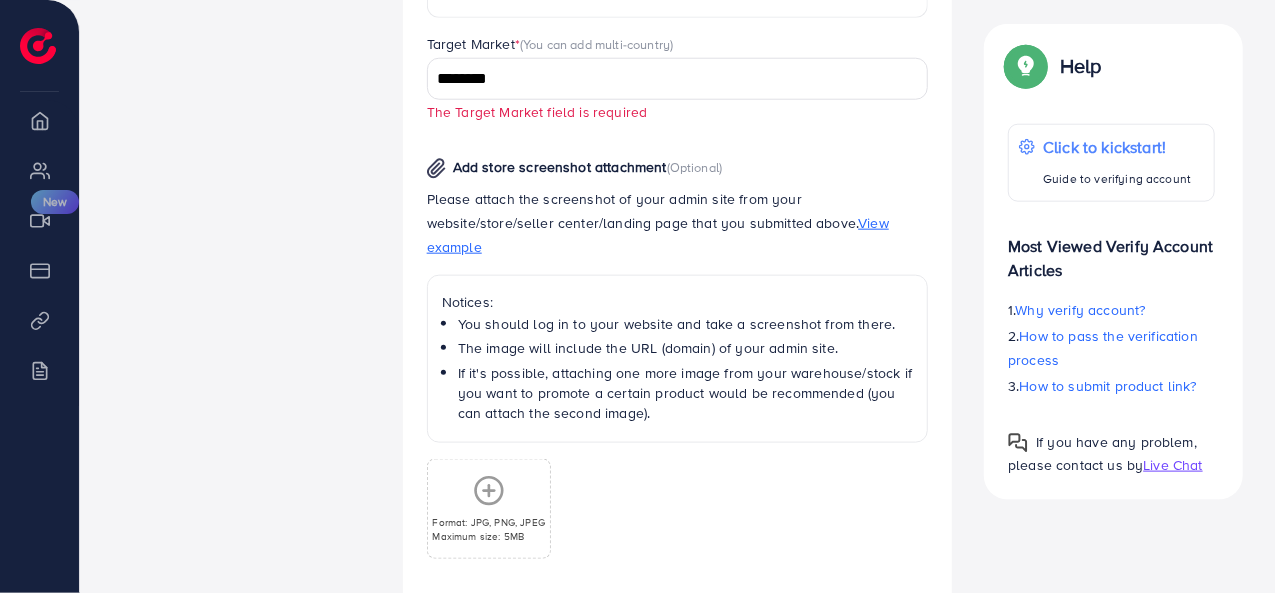 scroll, scrollTop: 1029, scrollLeft: 0, axis: vertical 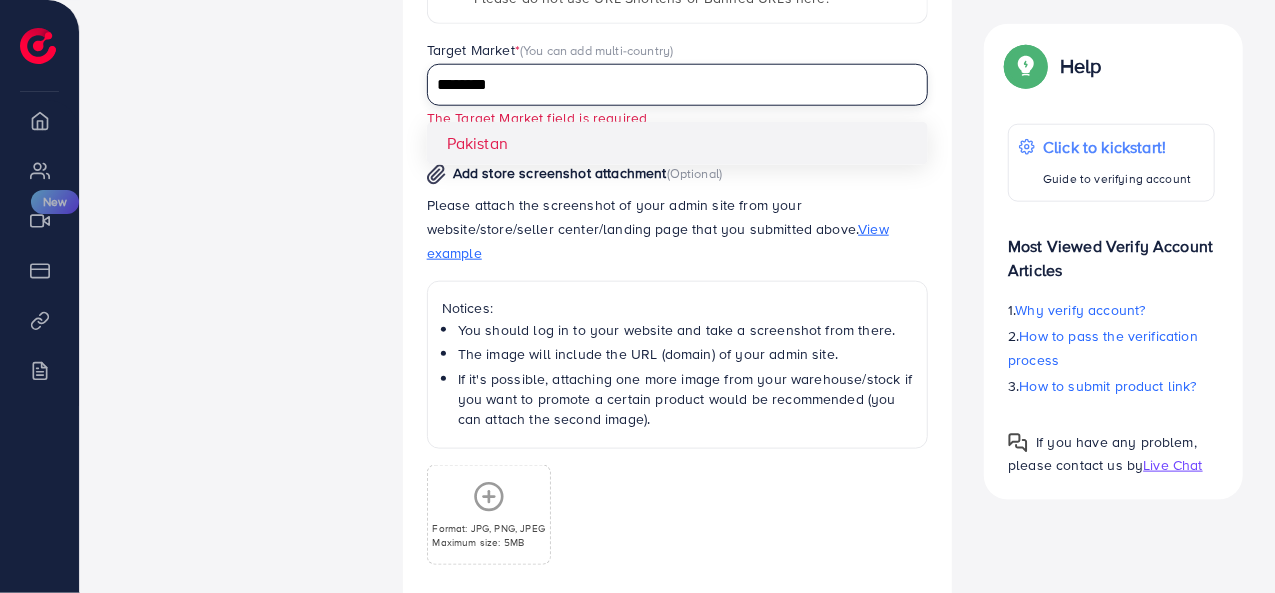click on "********" at bounding box center [666, 85] 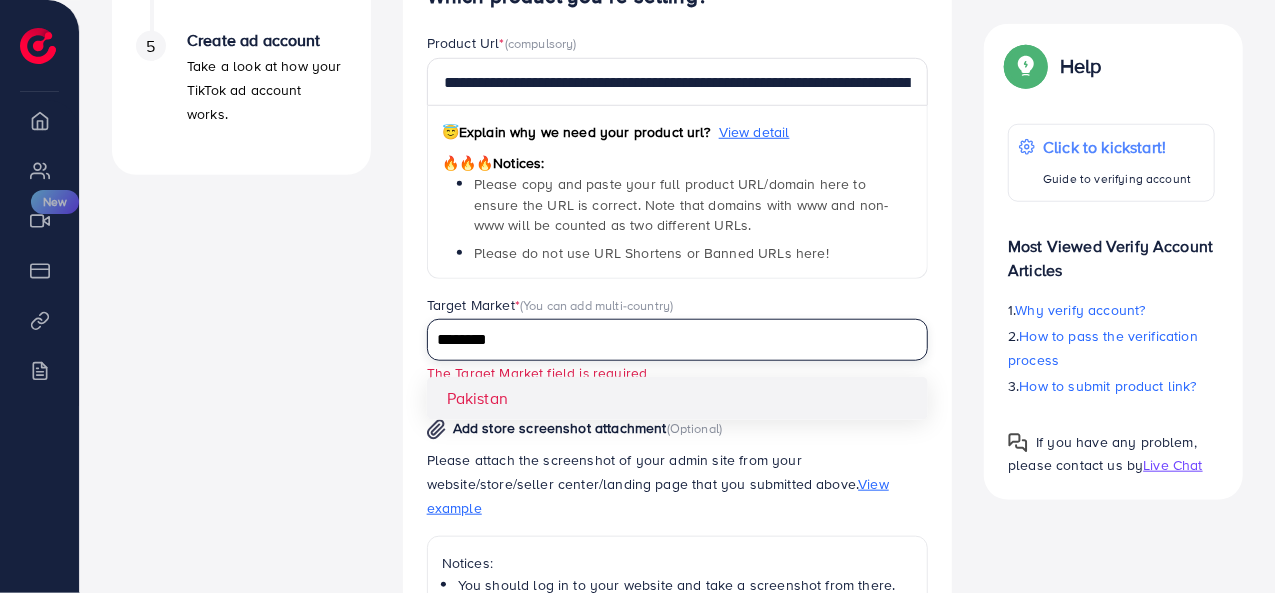 scroll, scrollTop: 784, scrollLeft: 0, axis: vertical 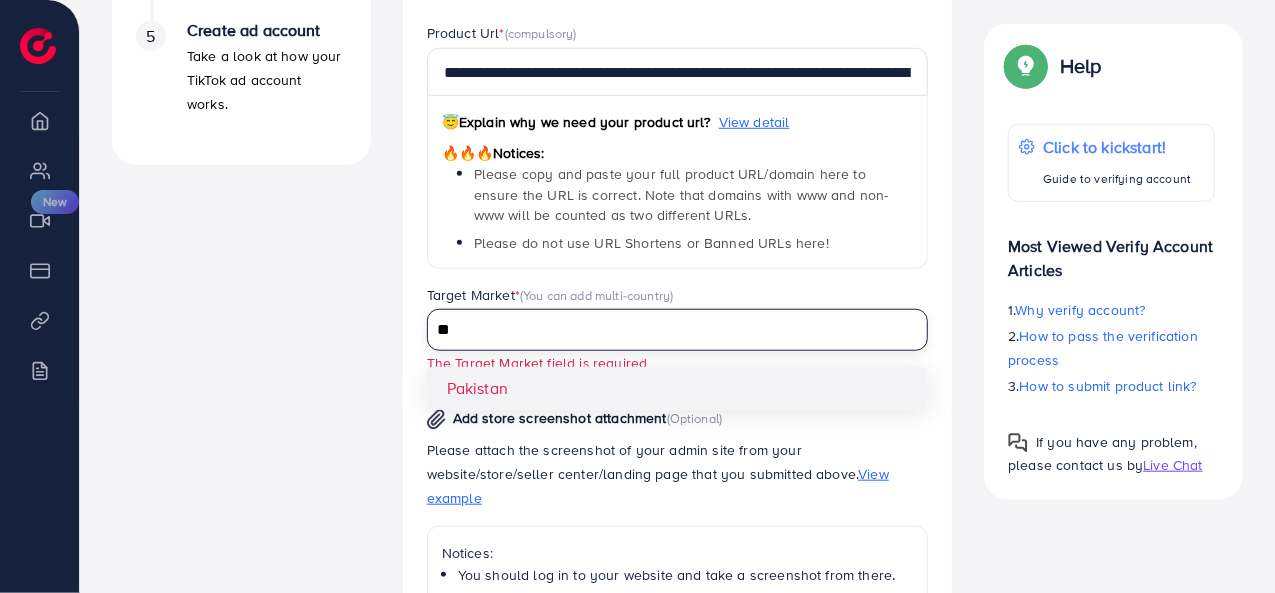 type on "*" 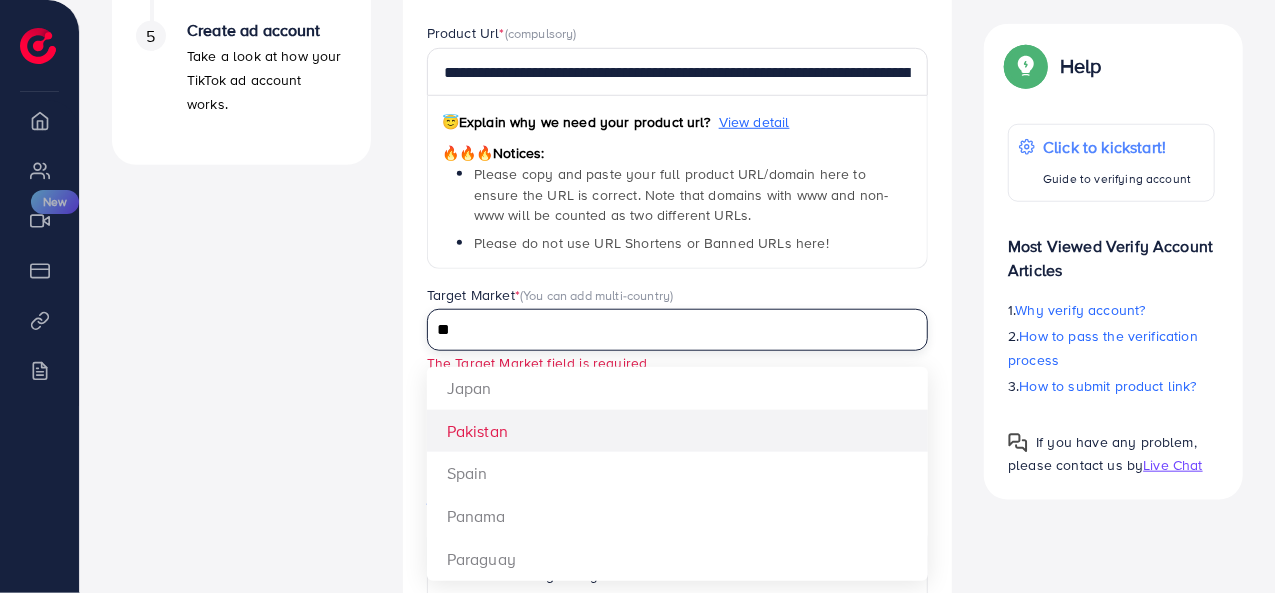 type on "**" 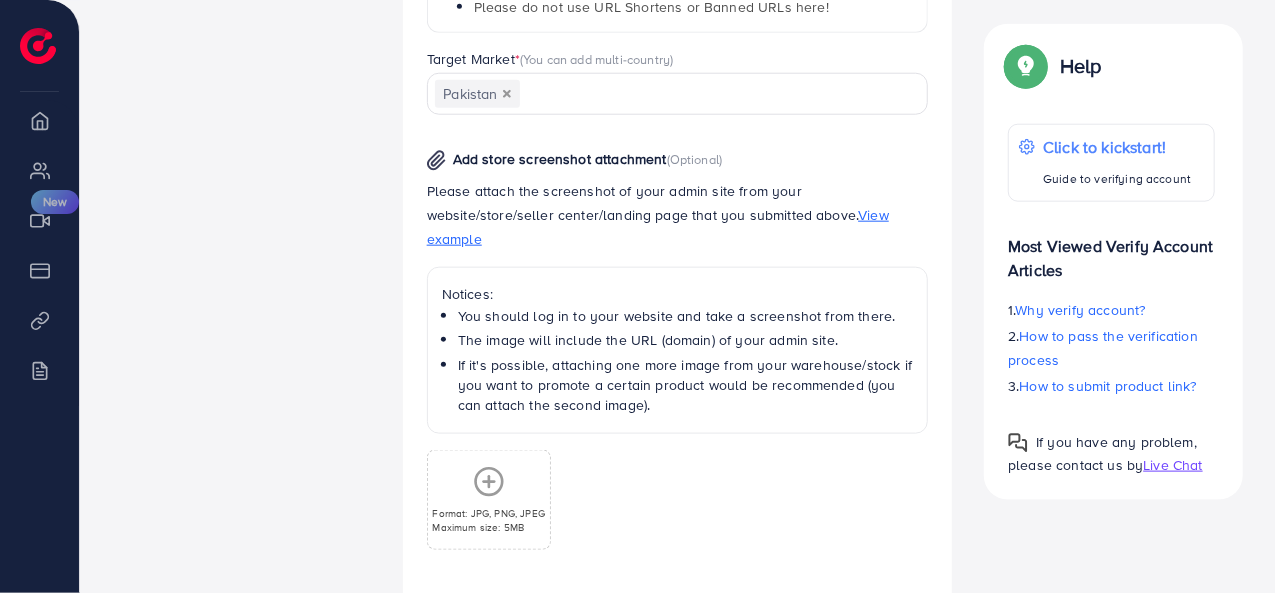 scroll, scrollTop: 1132, scrollLeft: 0, axis: vertical 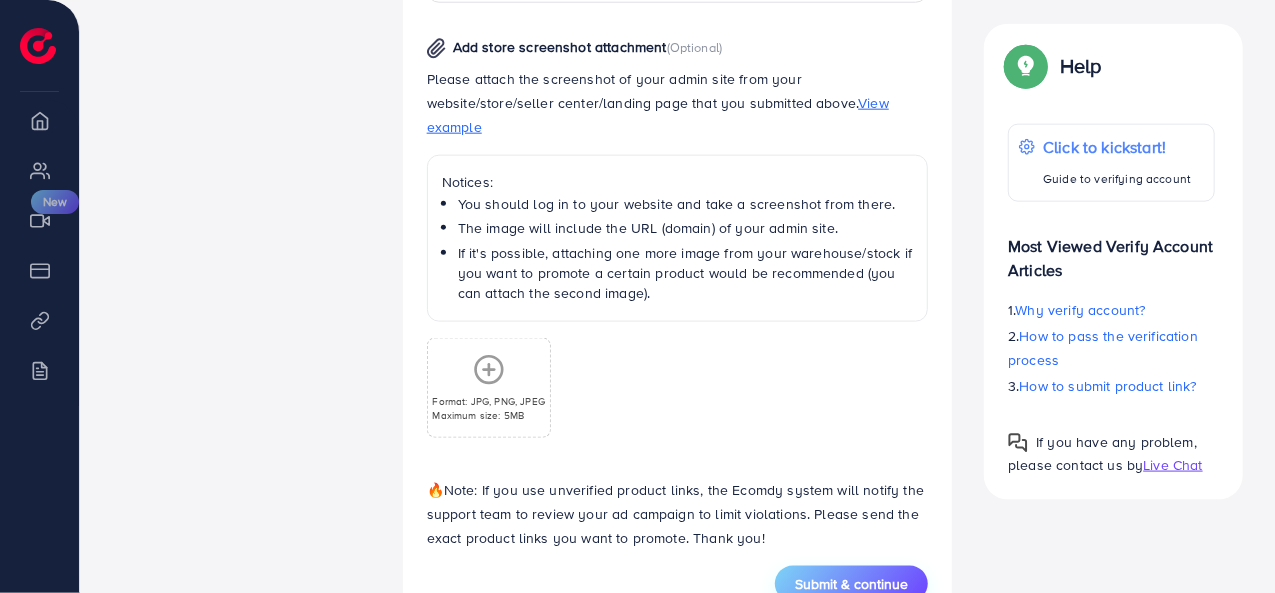 click on "Submit & continue" at bounding box center [851, 584] 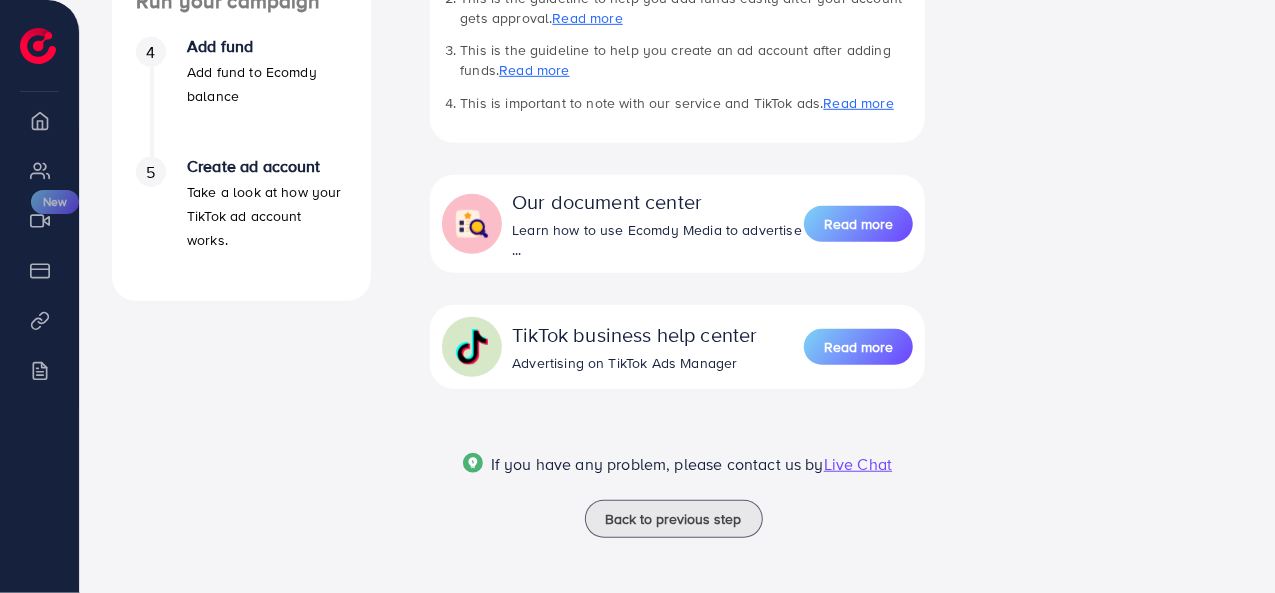 scroll, scrollTop: 0, scrollLeft: 0, axis: both 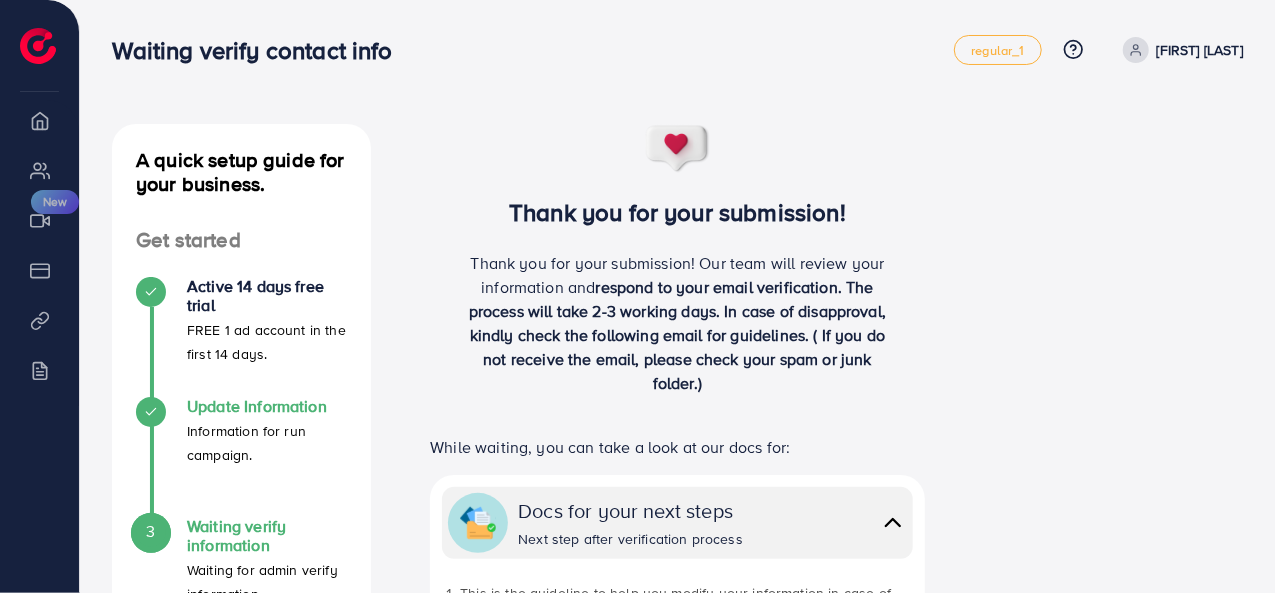 click 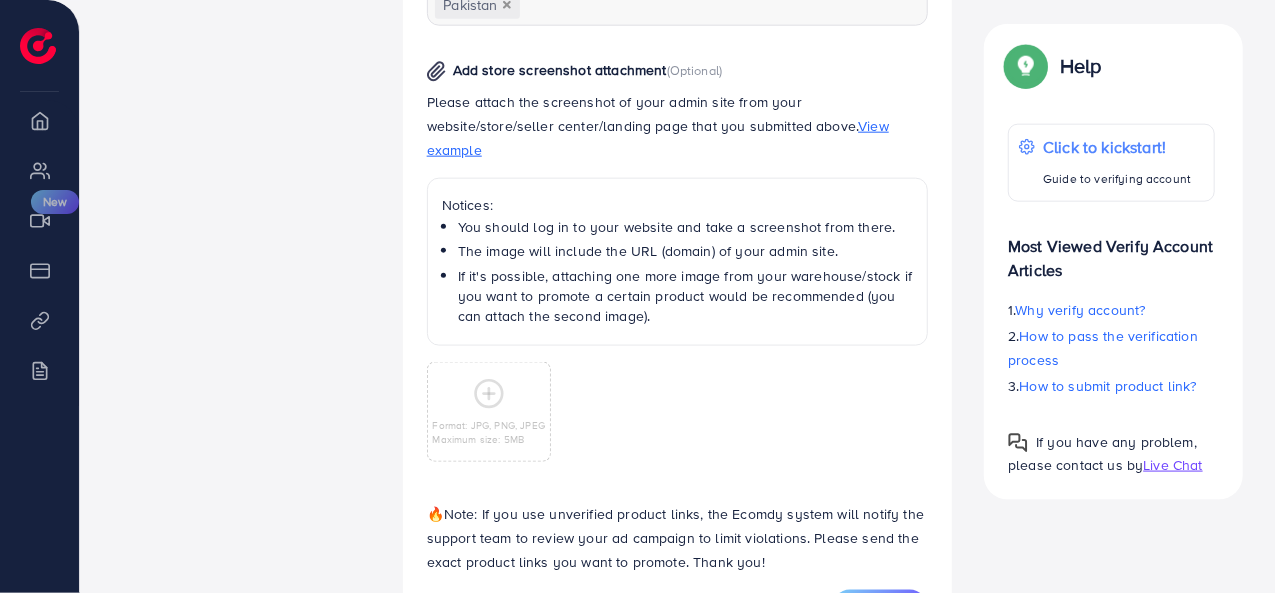 scroll, scrollTop: 1172, scrollLeft: 0, axis: vertical 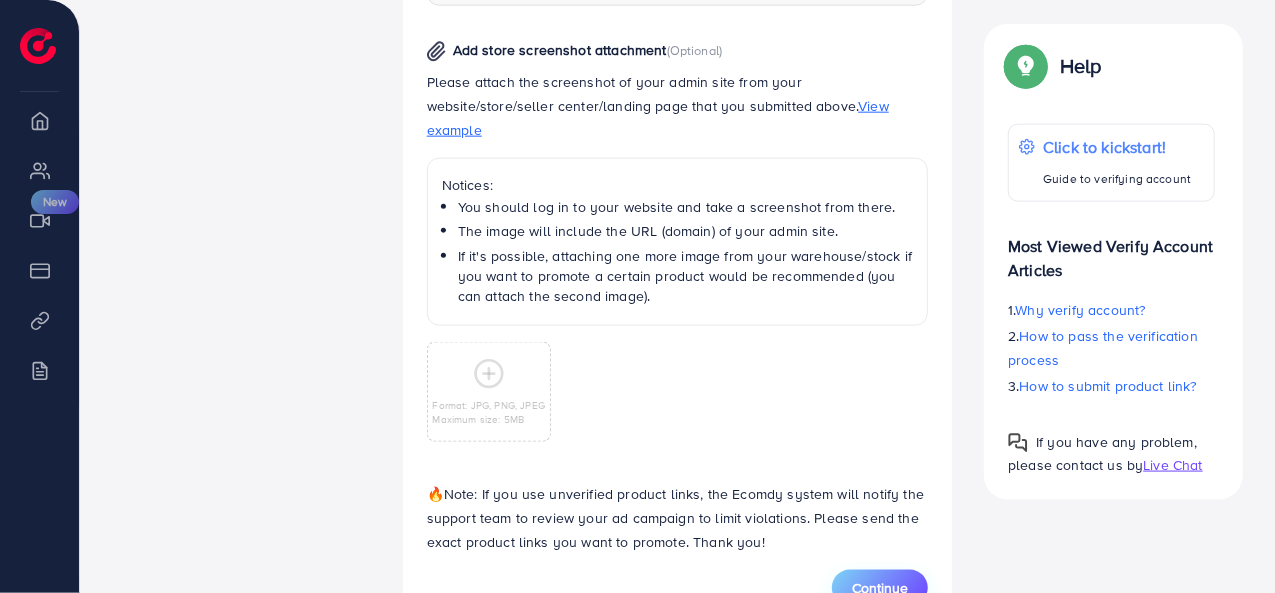 click on "Continue" at bounding box center (880, 588) 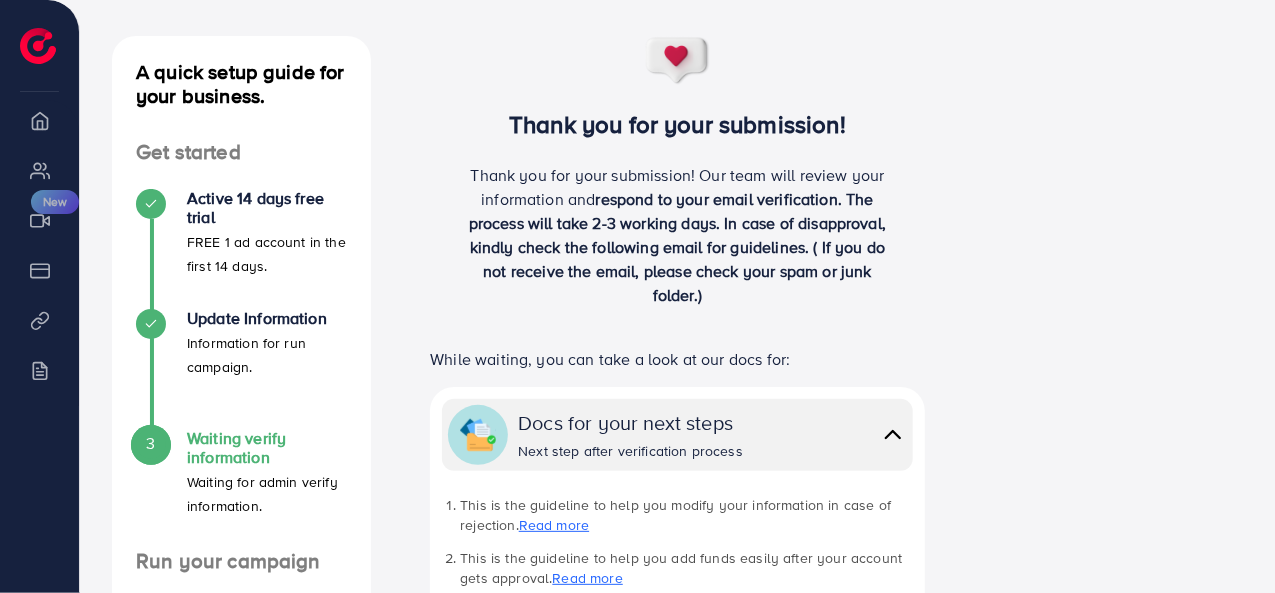 scroll, scrollTop: 87, scrollLeft: 0, axis: vertical 